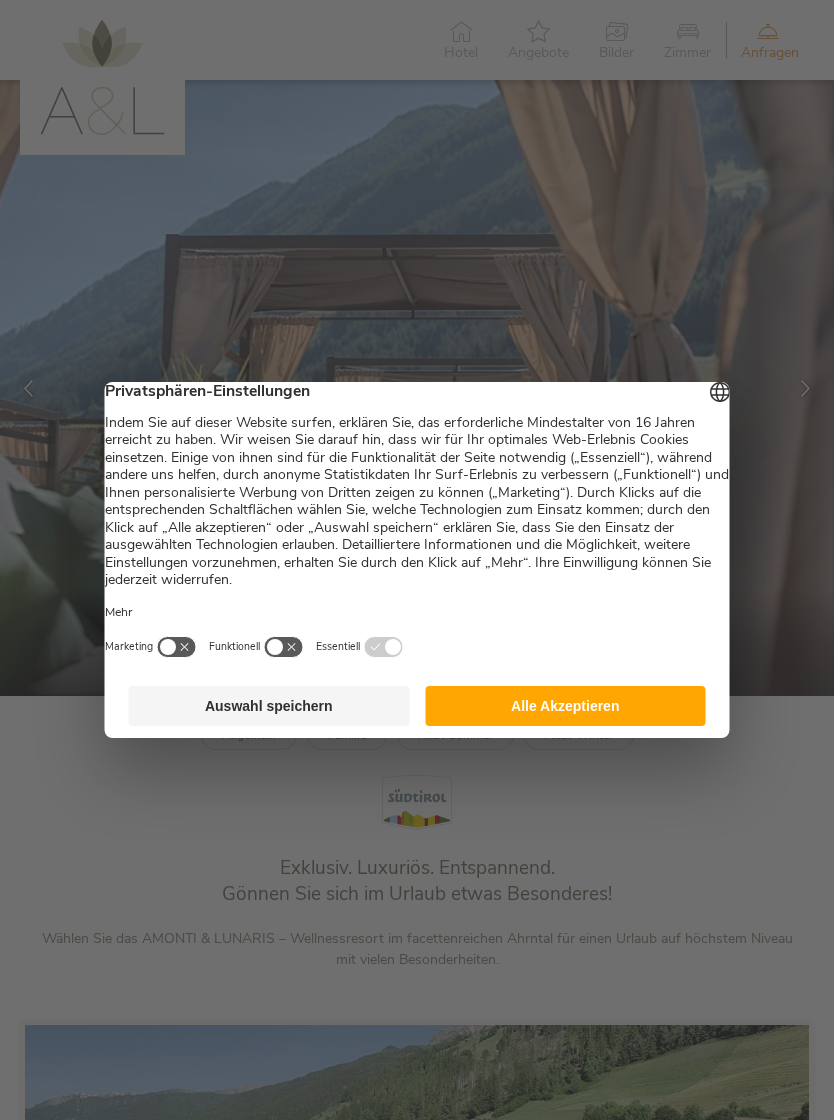 scroll, scrollTop: 0, scrollLeft: 0, axis: both 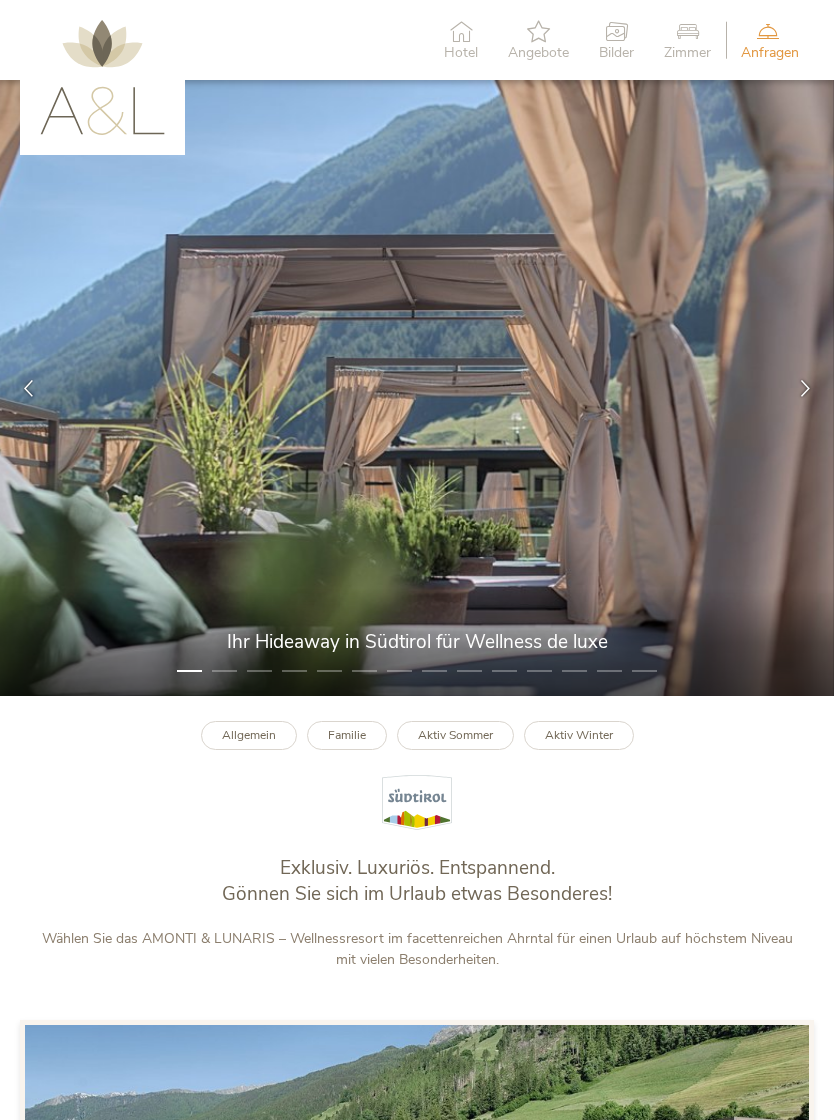 click at bounding box center [805, 388] 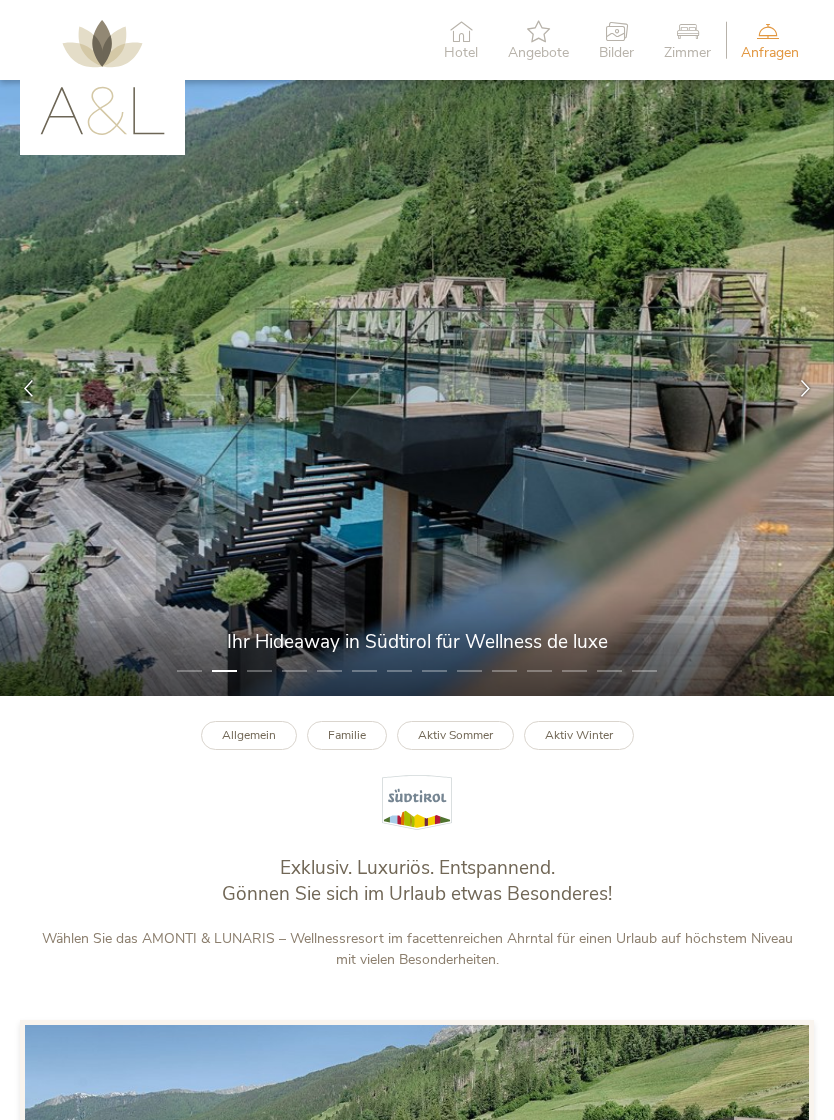 click at bounding box center [805, 388] 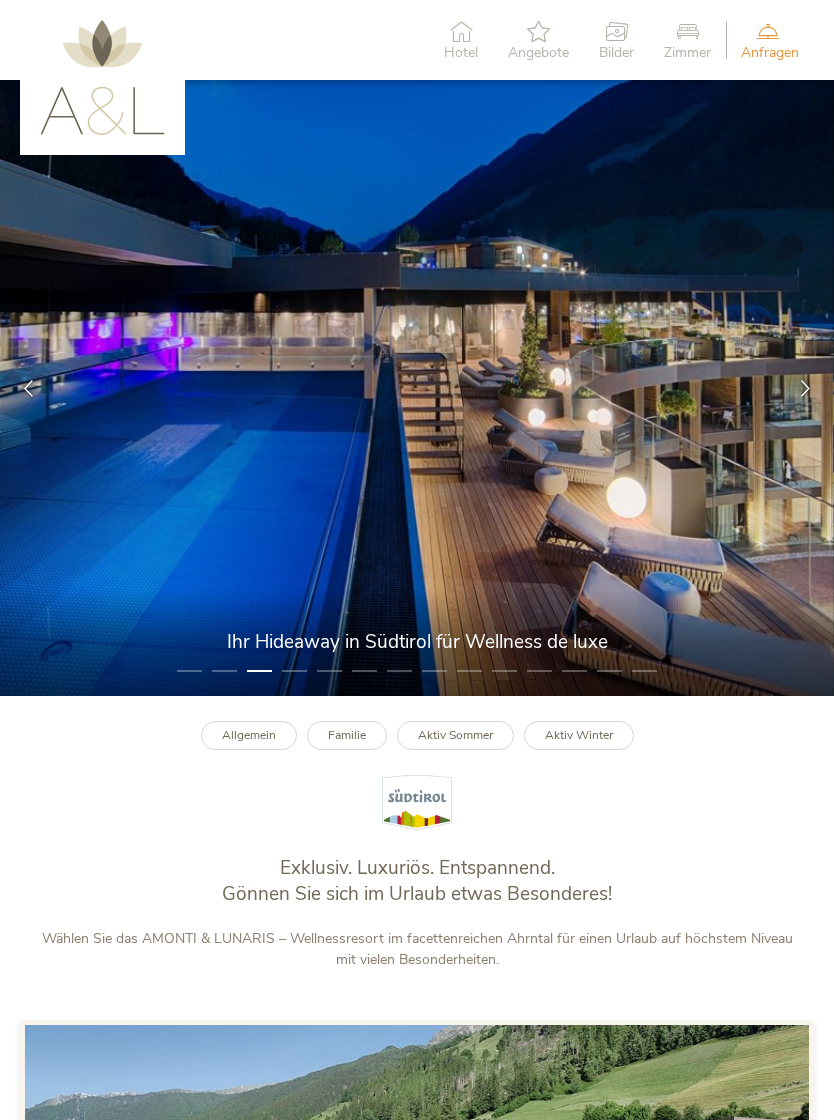 click at bounding box center [805, 388] 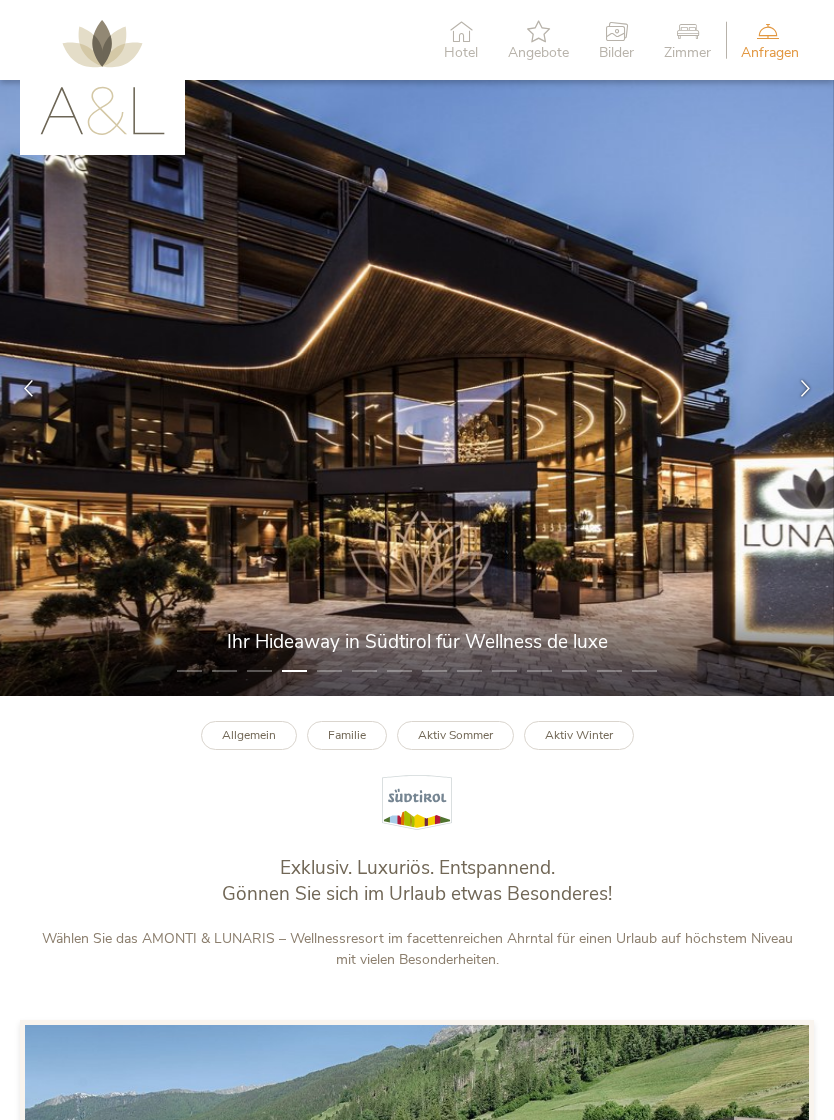 click at bounding box center (805, 388) 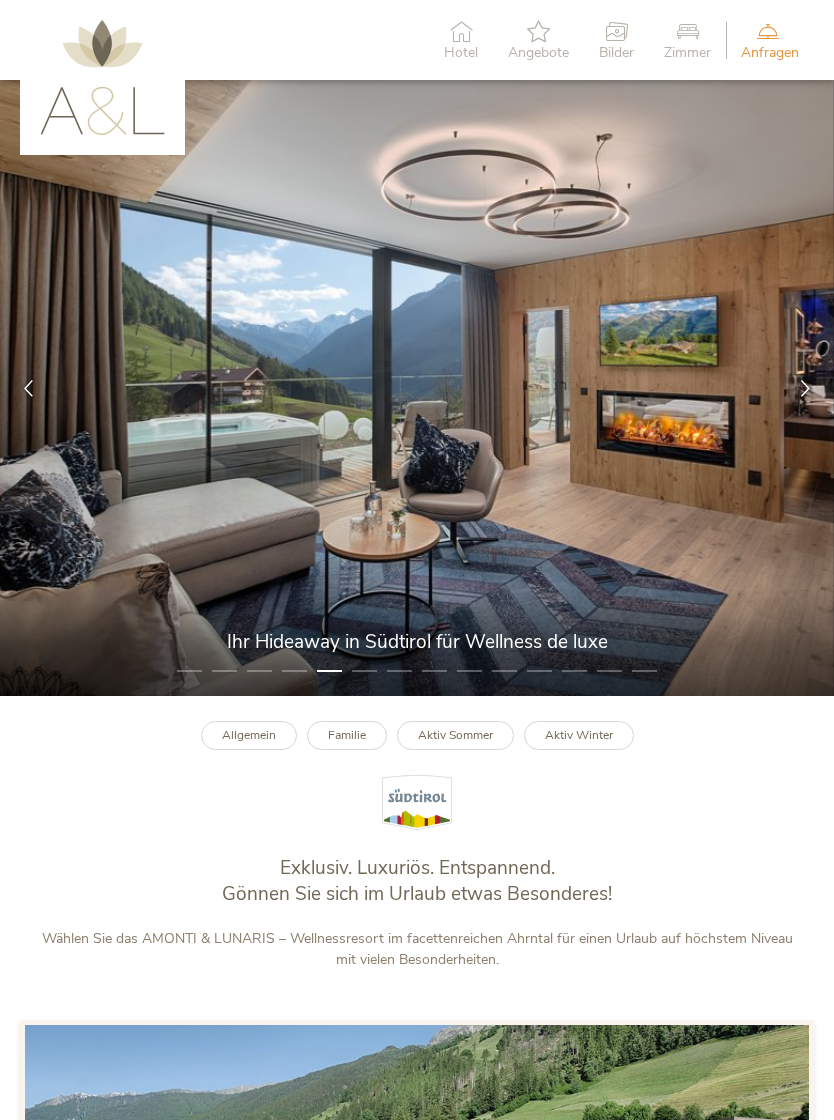 click at bounding box center [805, 388] 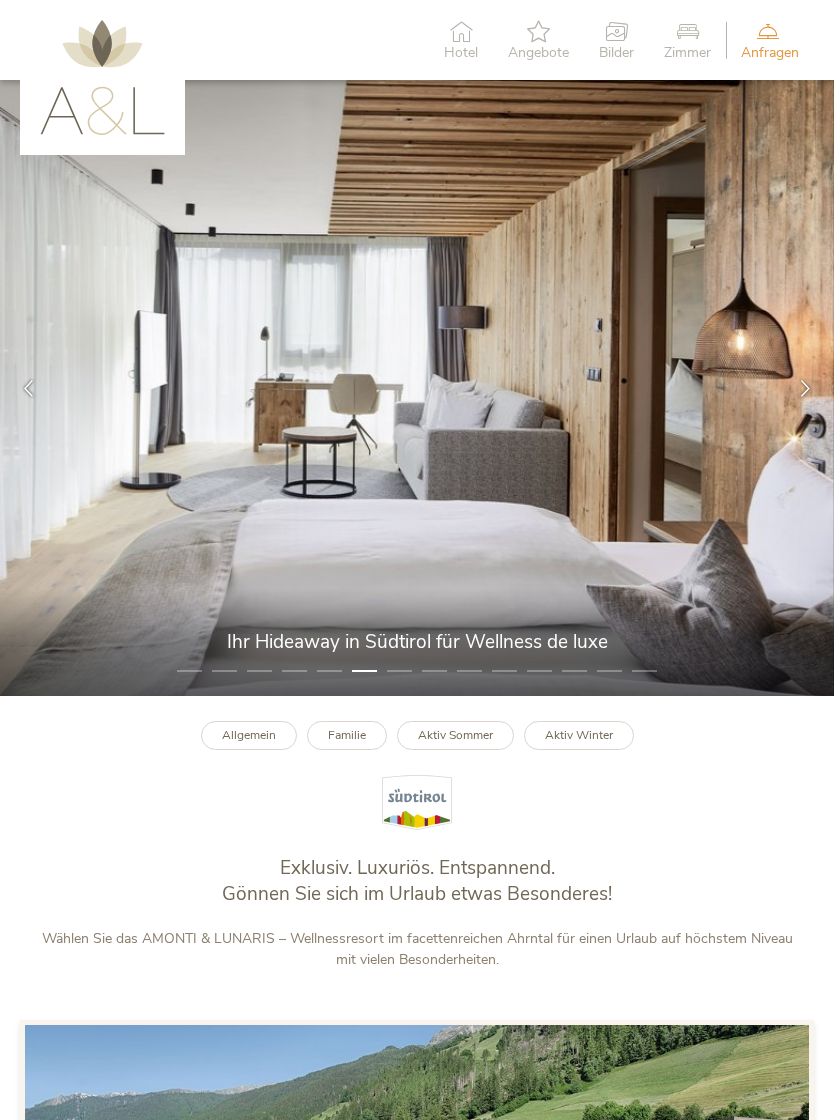 click at bounding box center (805, 388) 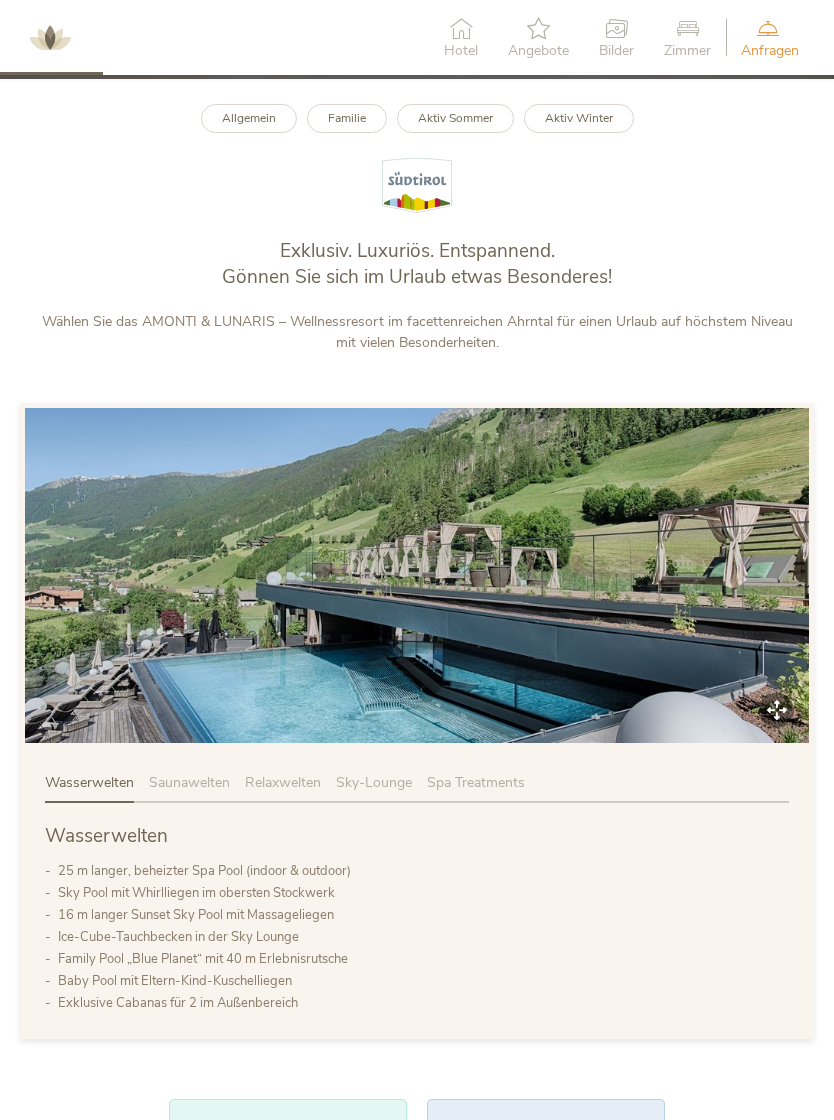scroll, scrollTop: 635, scrollLeft: 0, axis: vertical 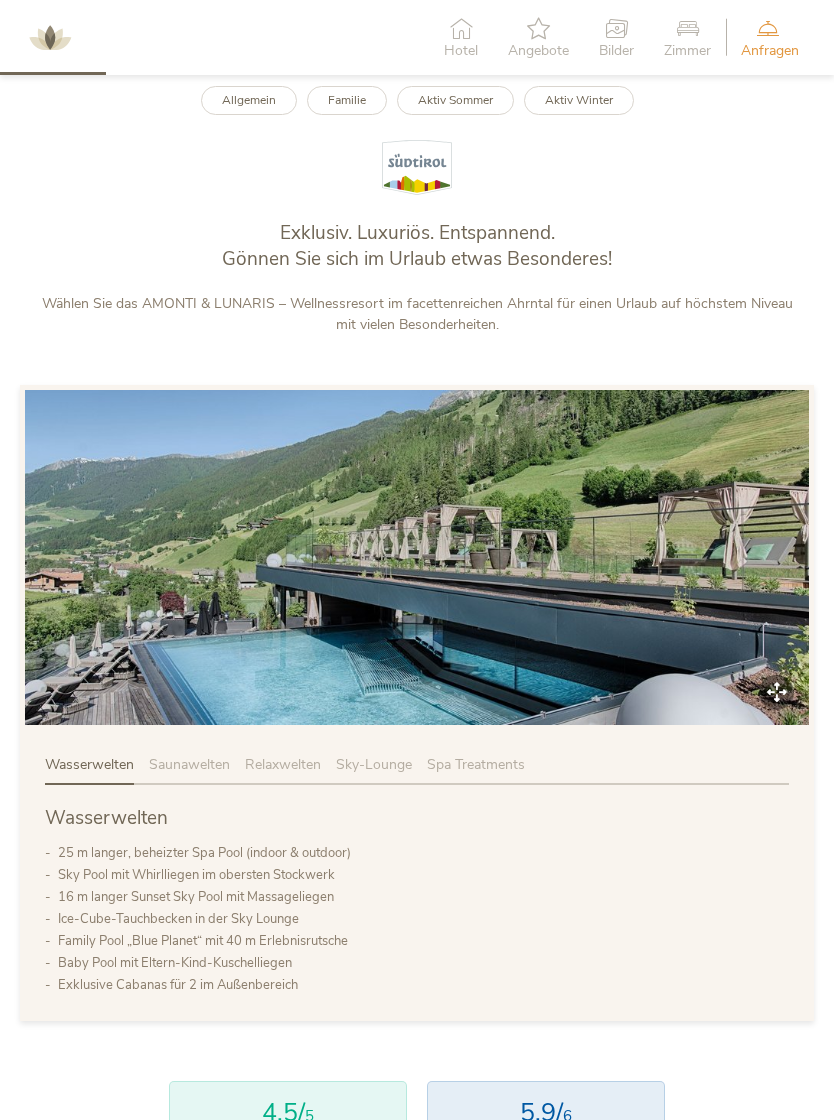 click on "Zimmer" at bounding box center (687, 37) 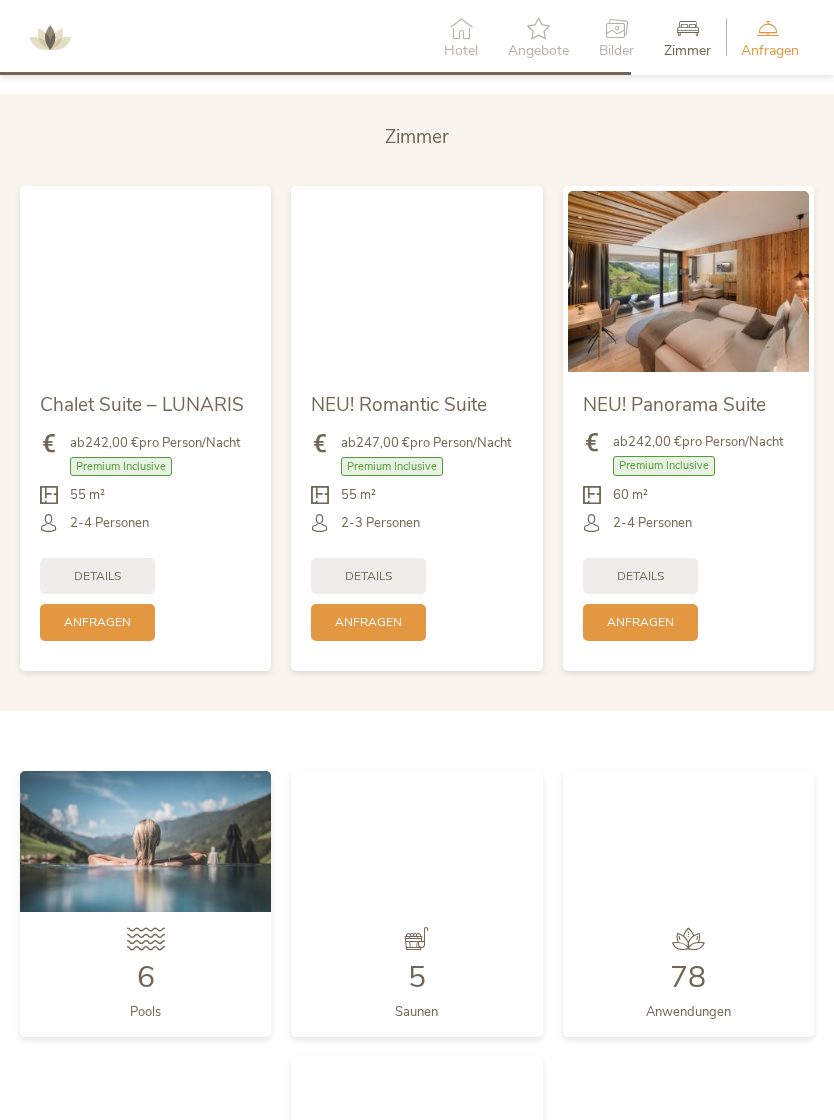 scroll, scrollTop: 3847, scrollLeft: 0, axis: vertical 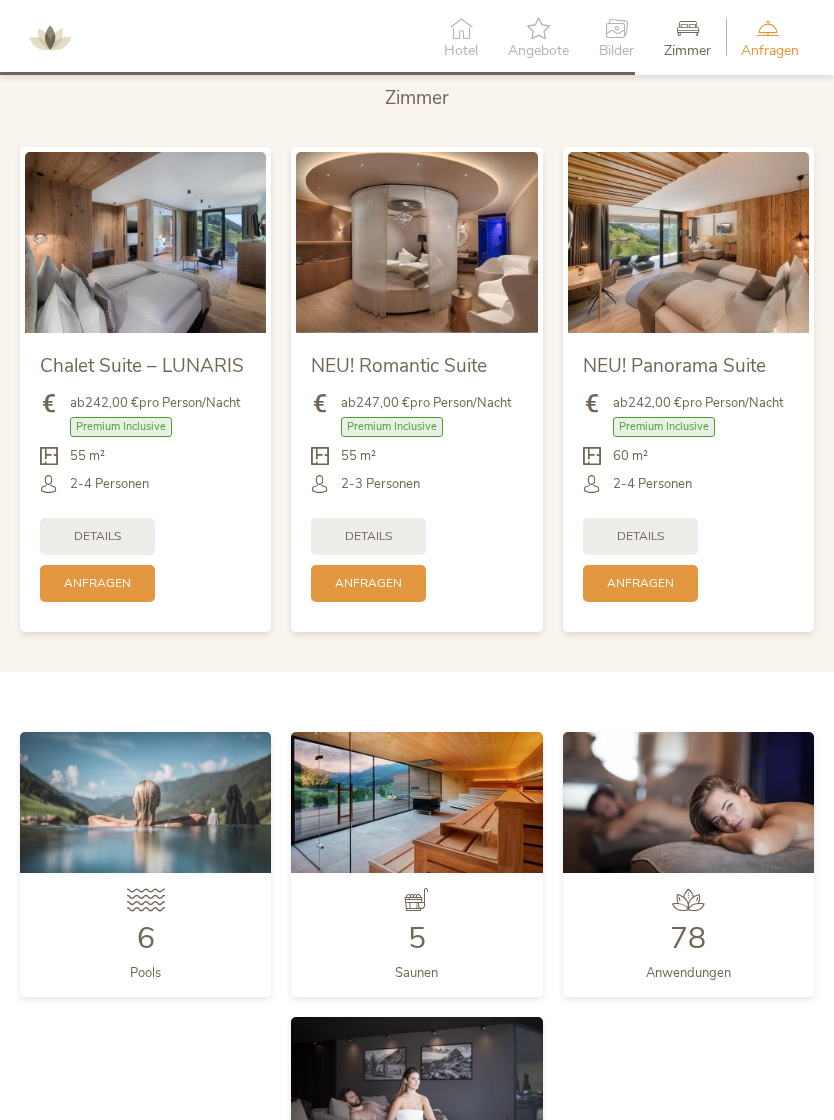 click at bounding box center [416, 242] 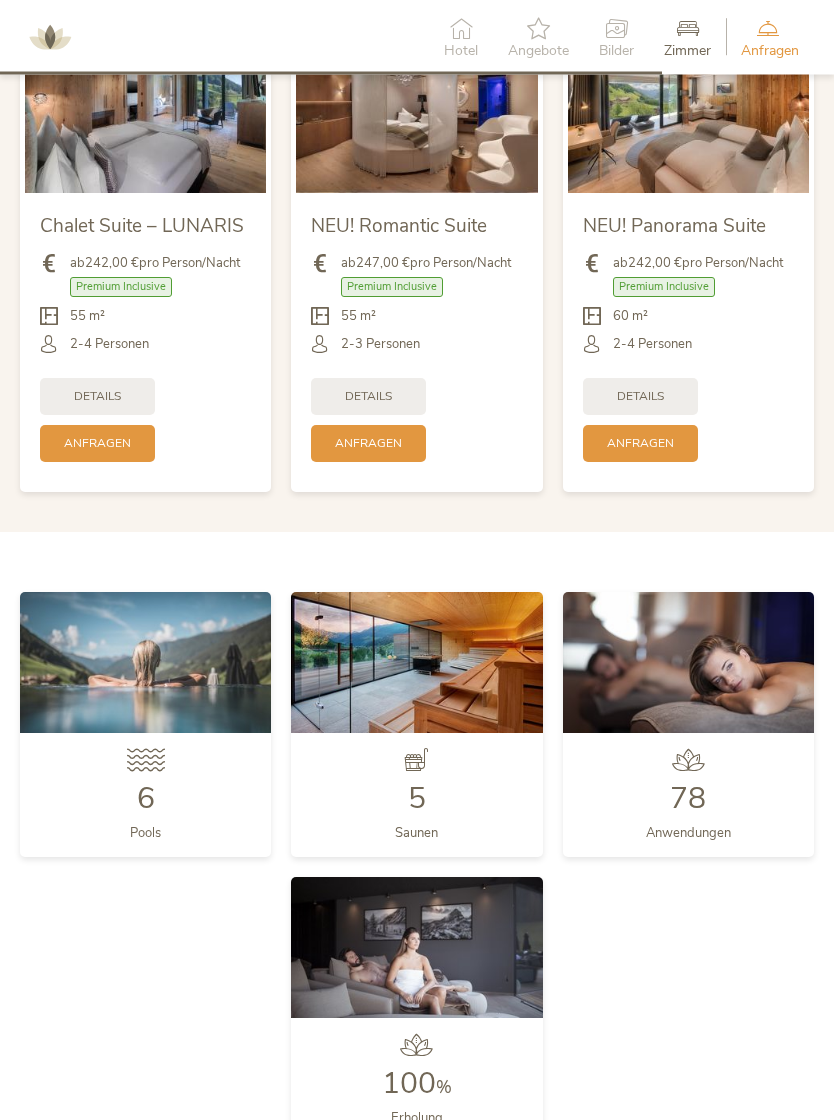 scroll, scrollTop: 3956, scrollLeft: 0, axis: vertical 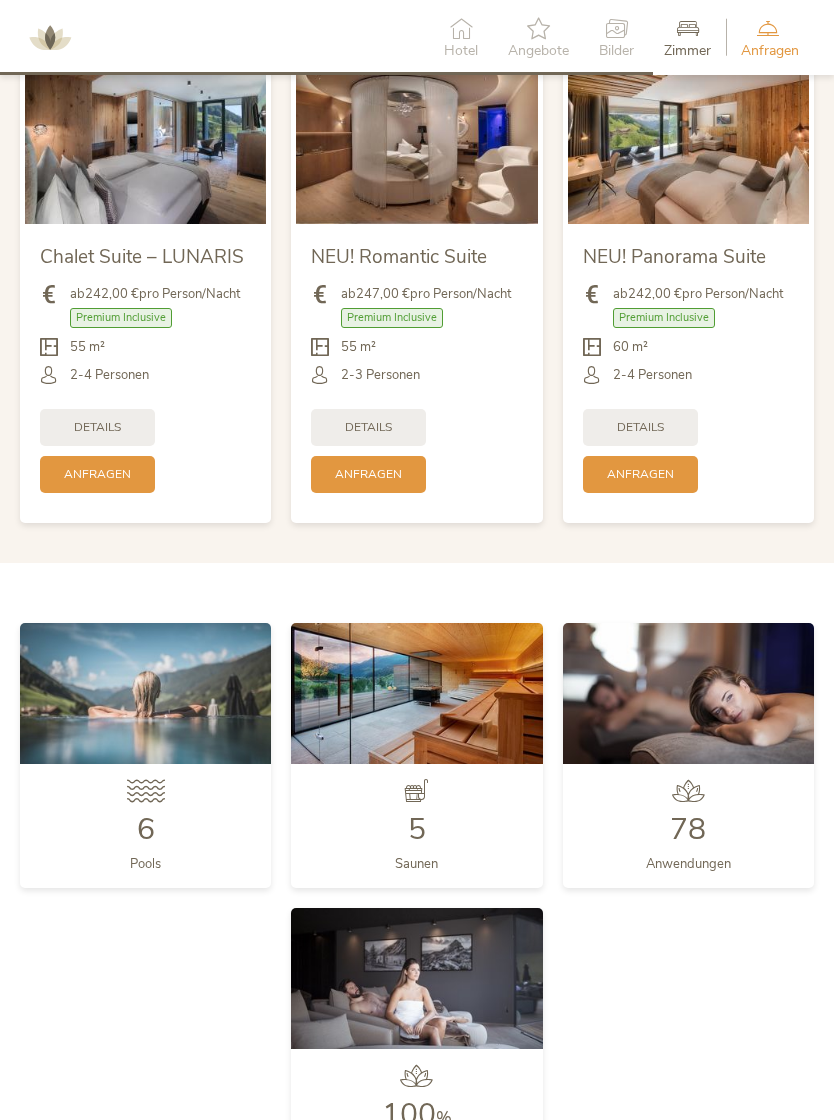 click on "Details" at bounding box center [368, 427] 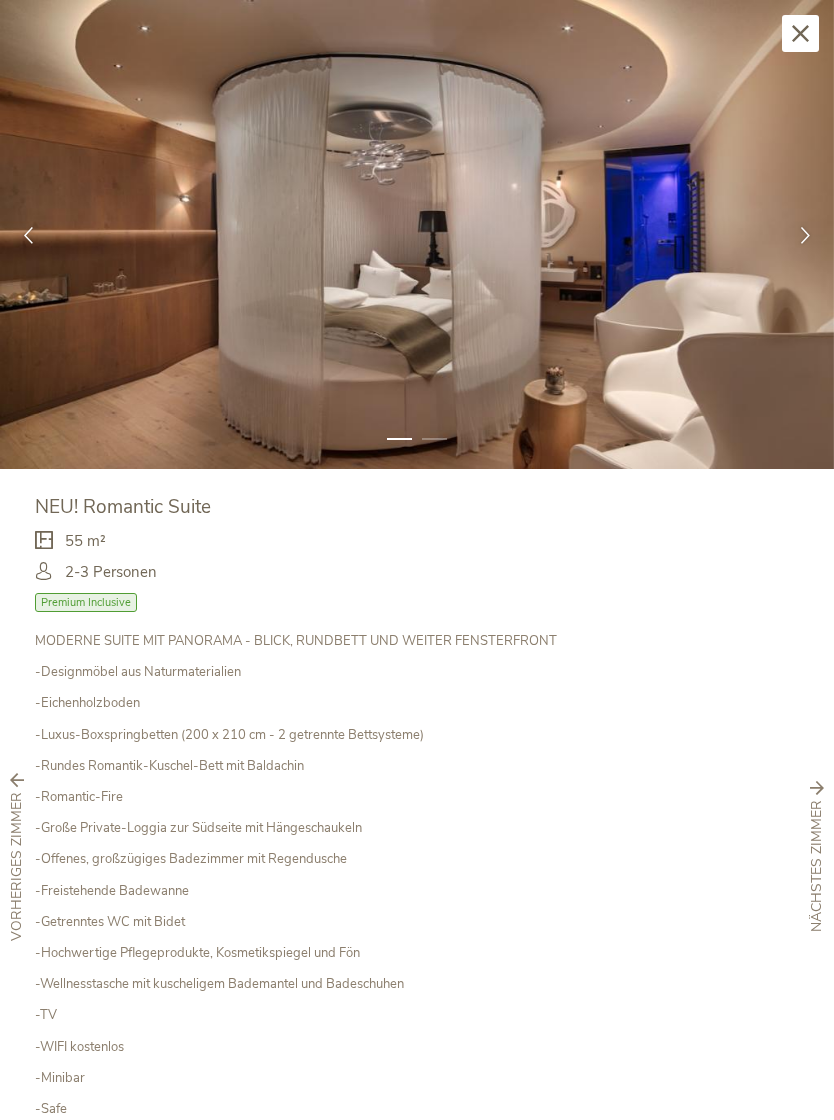 click at bounding box center [805, 234] 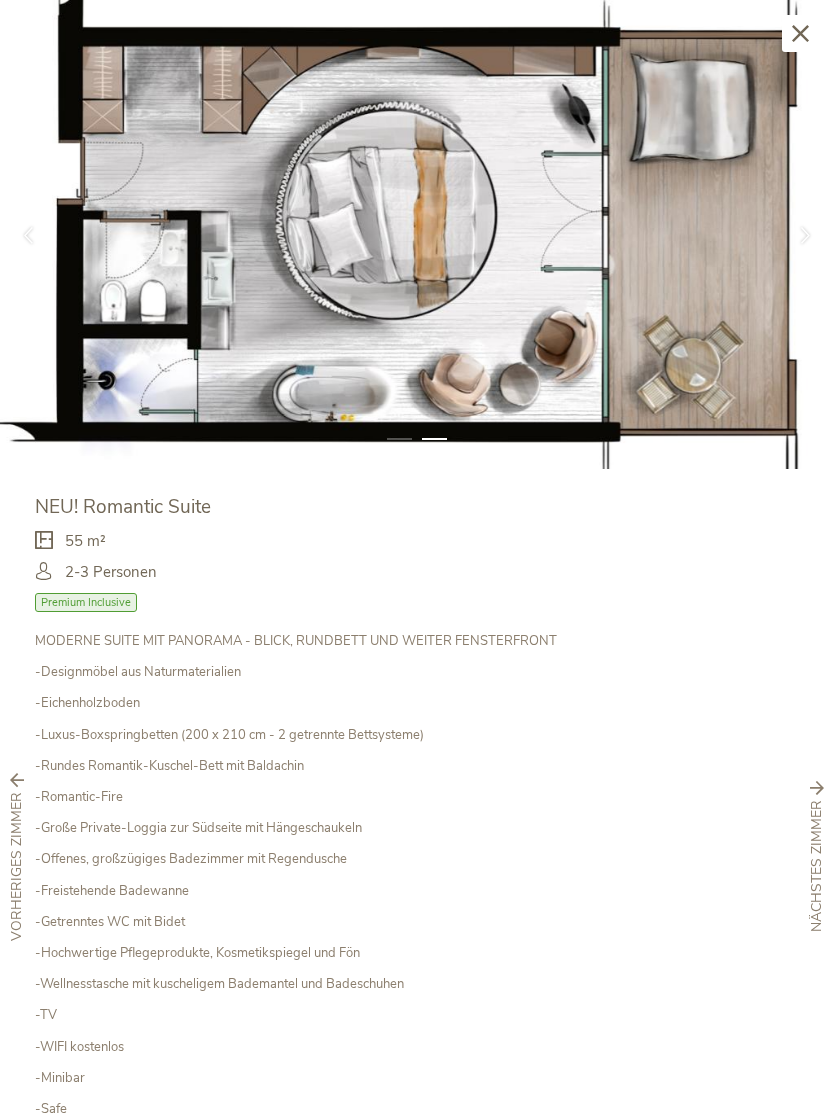 click at bounding box center (805, 234) 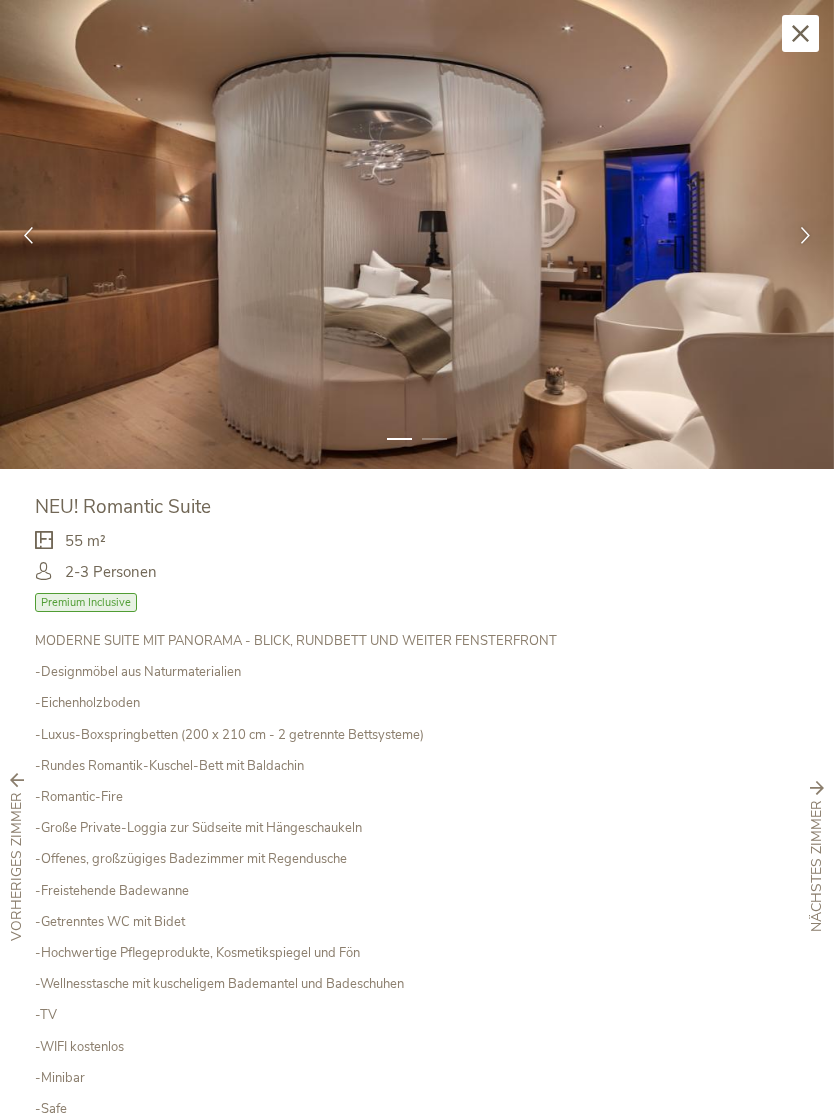 scroll, scrollTop: 3965, scrollLeft: 0, axis: vertical 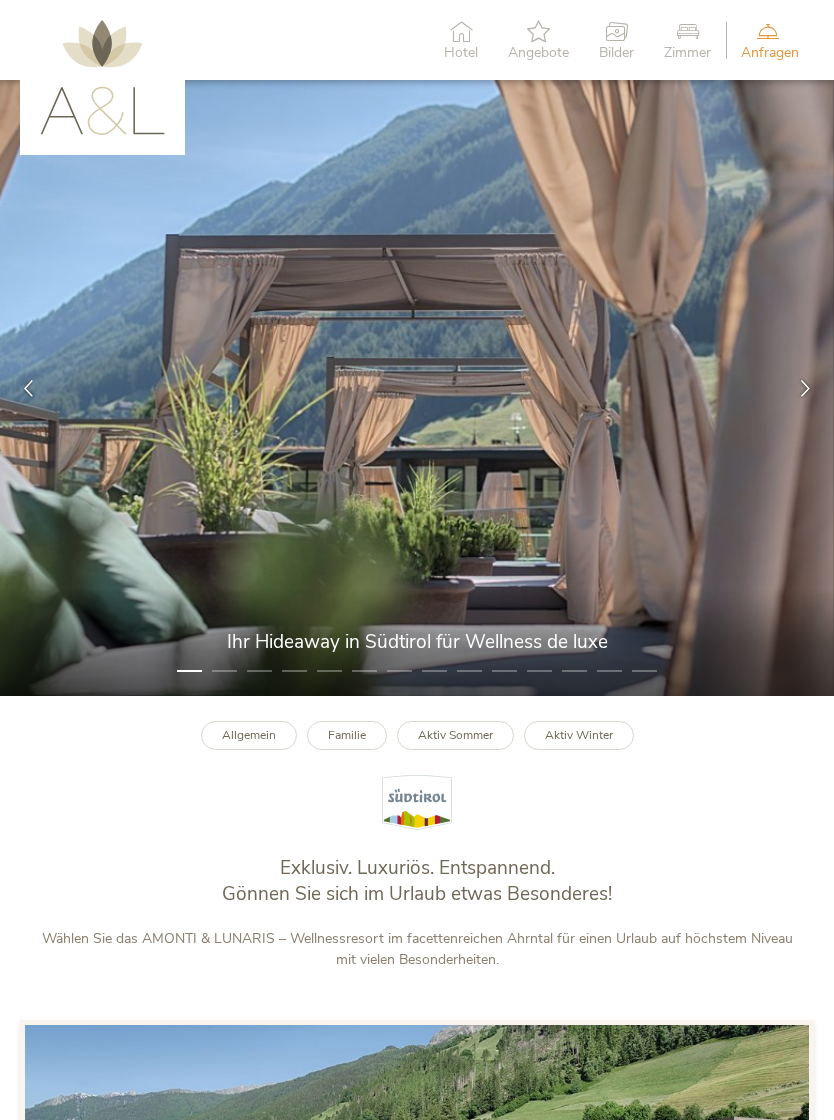 click on "Zimmer" at bounding box center [687, 53] 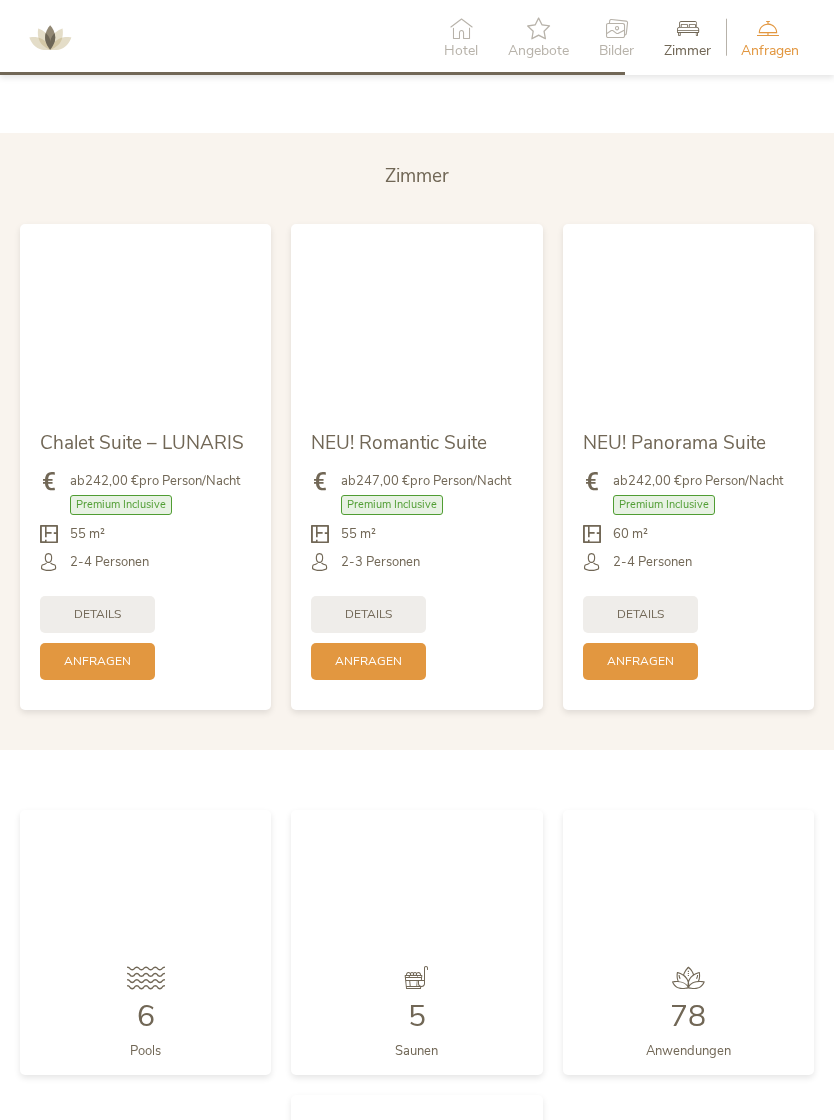 scroll, scrollTop: 3806, scrollLeft: 0, axis: vertical 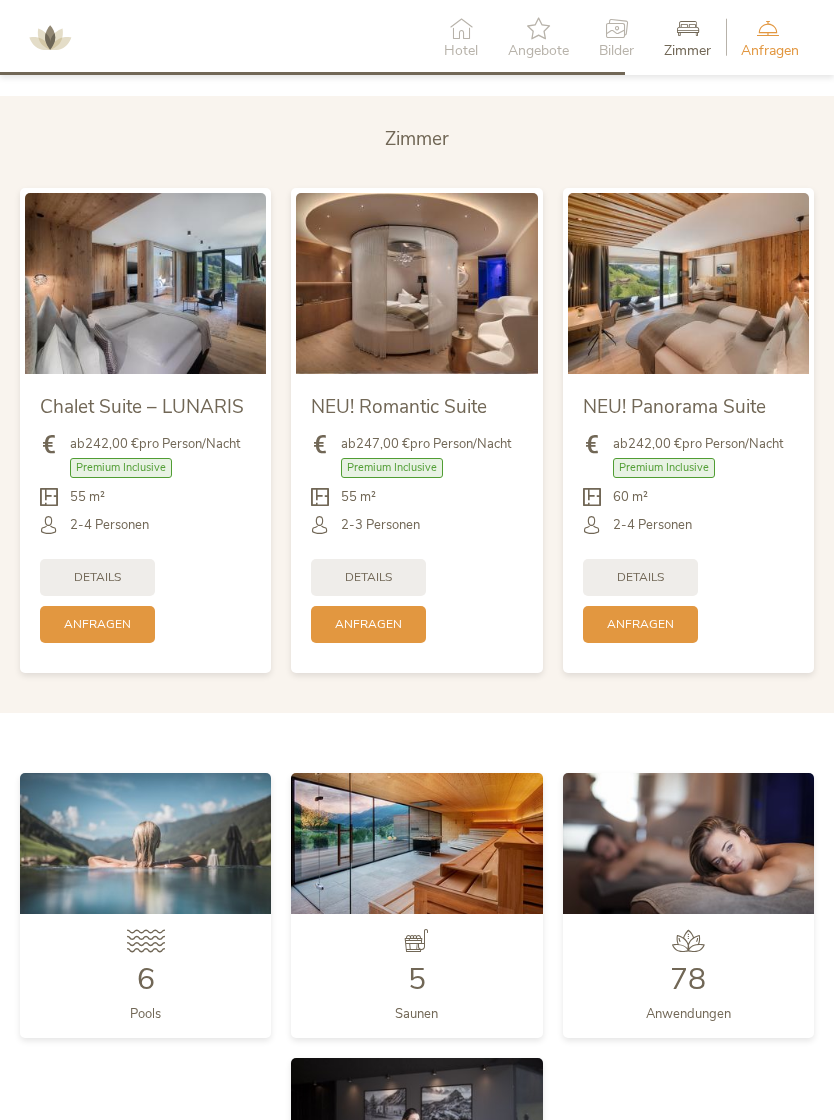 click at bounding box center (145, 283) 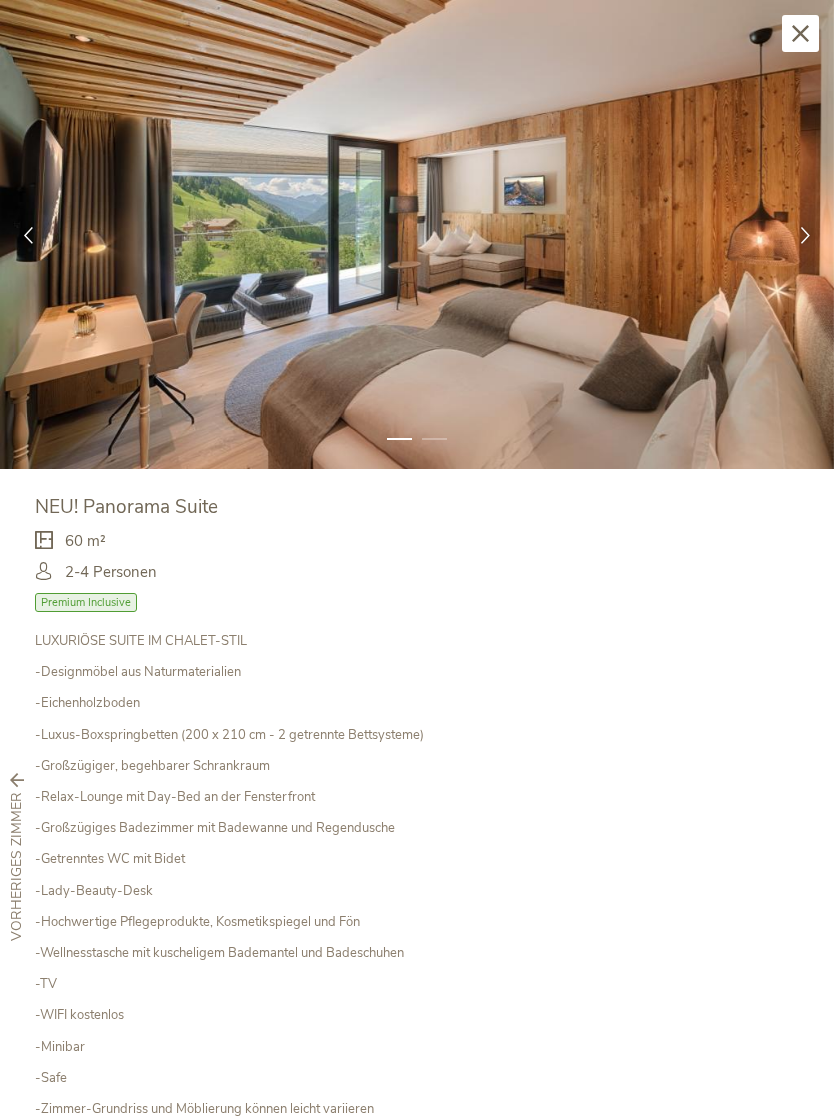 click at bounding box center [805, 234] 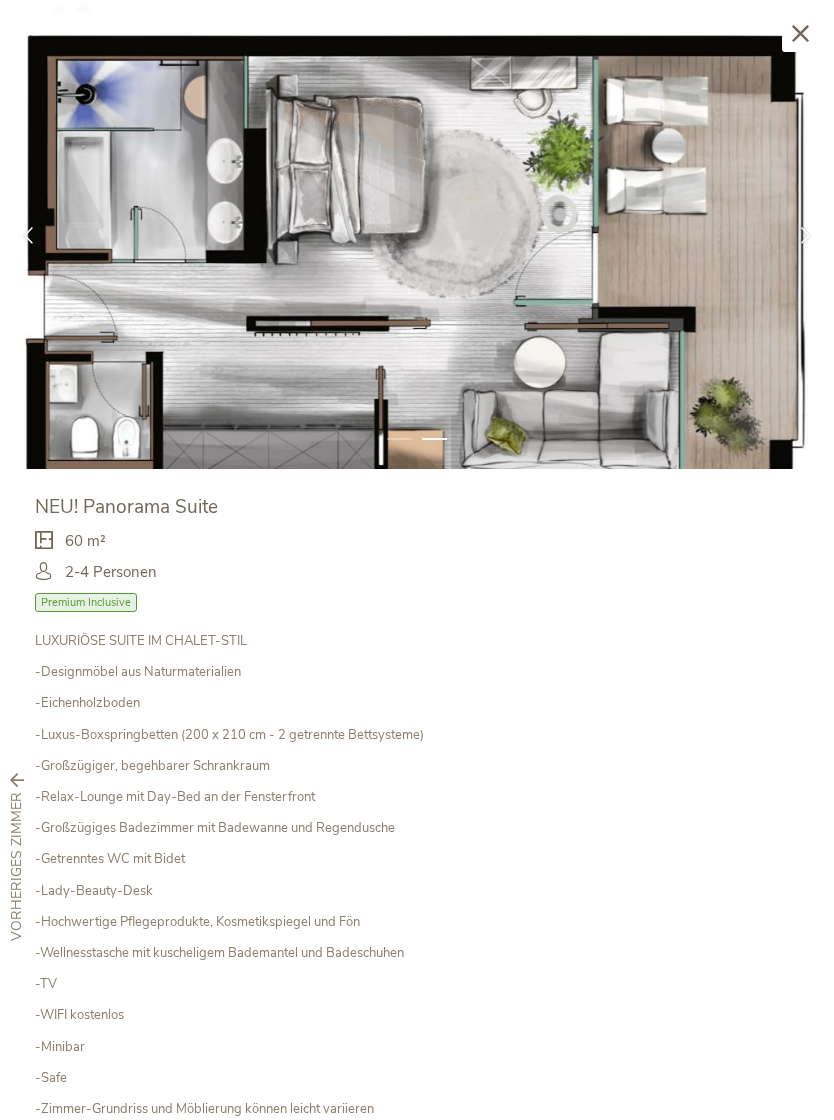 click at bounding box center (805, 234) 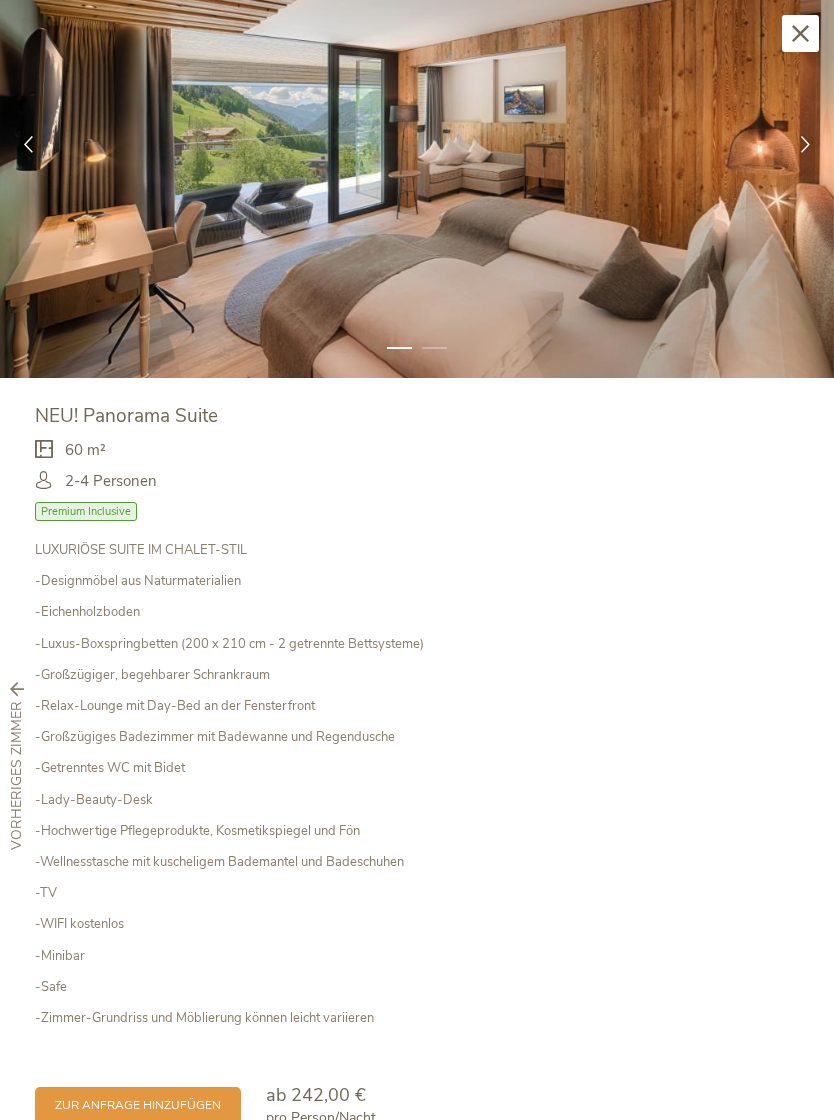 scroll, scrollTop: 88, scrollLeft: 0, axis: vertical 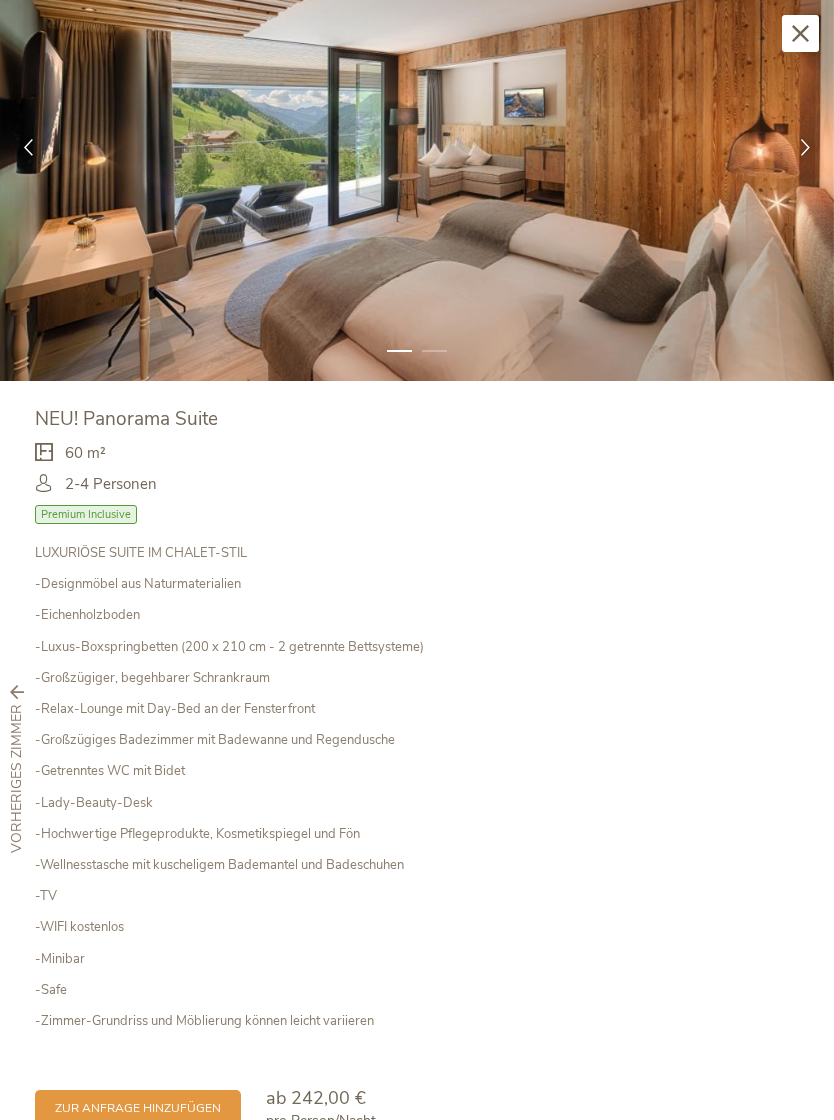 click on "zur Anfrage hinzufügen" at bounding box center [138, 1108] 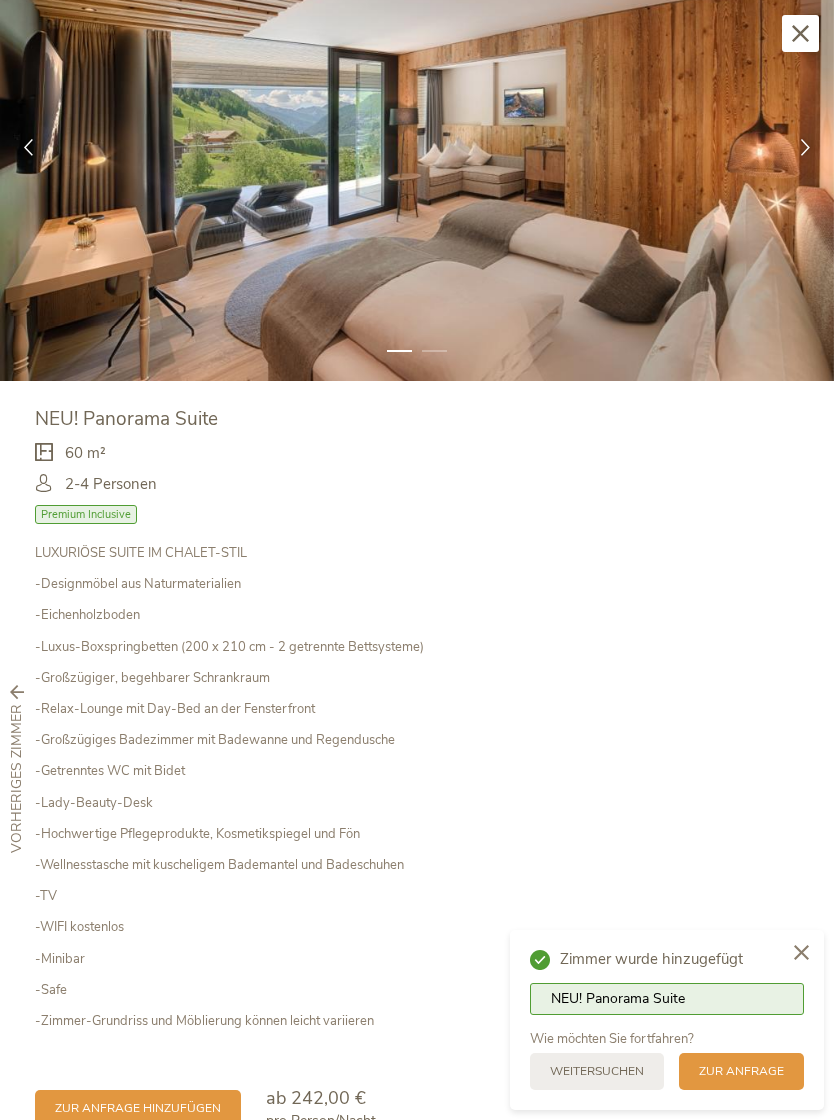 click on "LUXURIÖSE SUITE IM CHALET-STIL
-Designmöbel aus Naturmaterialien
-Eichenholzboden
-Luxus-Boxspringbetten (200 x 210 cm - 2 getrennte Bettsysteme)
-Großzügiger, begehbarer Schrankraum
-Relax-Lounge mit Day-Bed an der Fensterfront
-Großzügiges Badezimmer mit Badewanne und Regendusche
-Getrenntes WC mit Bidet
-Lady-Beauty-Desk
-Hochwertige Pflegeprodukte, Kosmetikspiegel und Fön
-Wellnesstasche mit kuscheligem Bademantel und Badeschuhen
-TV
-WIFI kostenlos
-Minibar
-Safe
-Zimmer-Grundriss und Möblierung können leicht variieren" at bounding box center [417, 802] 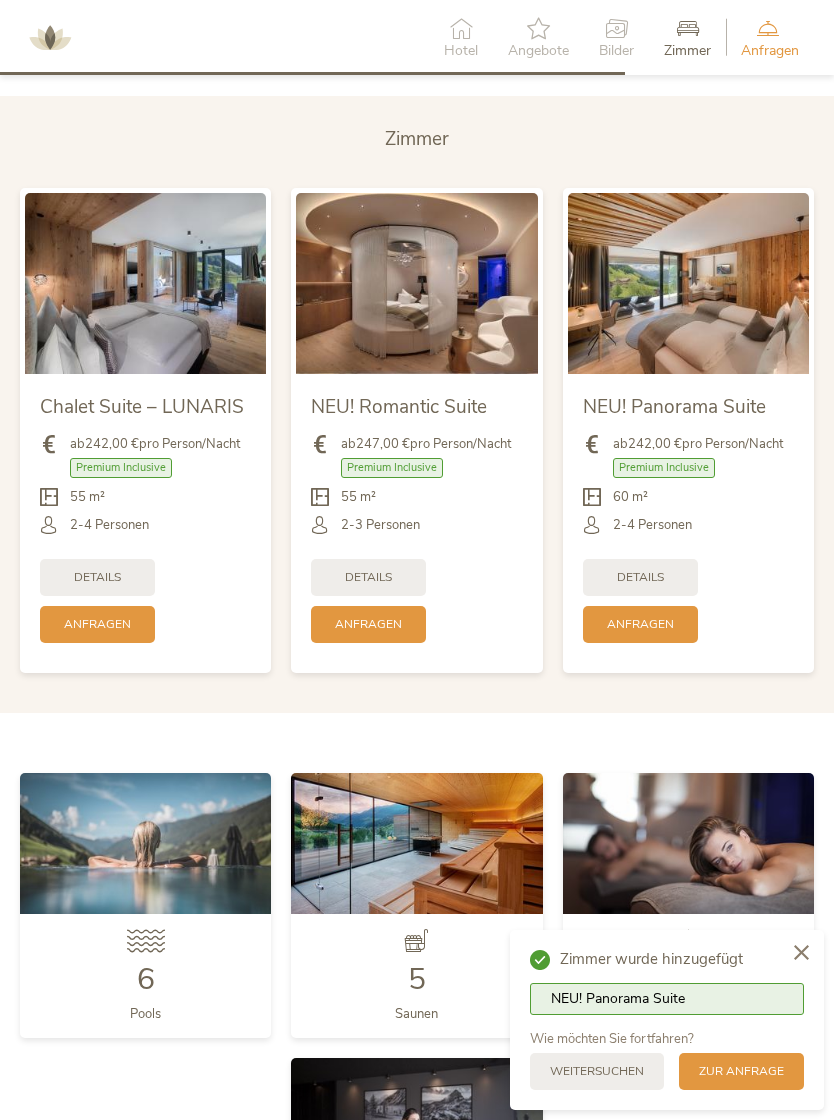 click at bounding box center [145, 283] 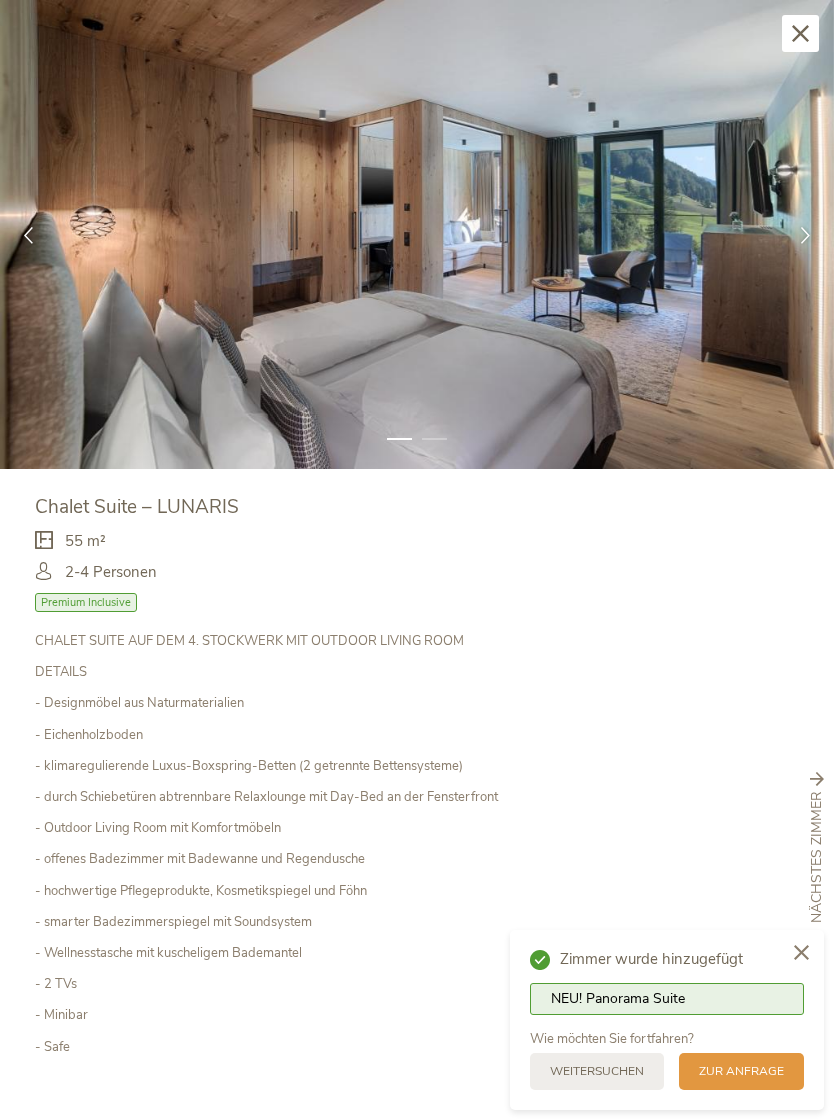click at bounding box center [805, 234] 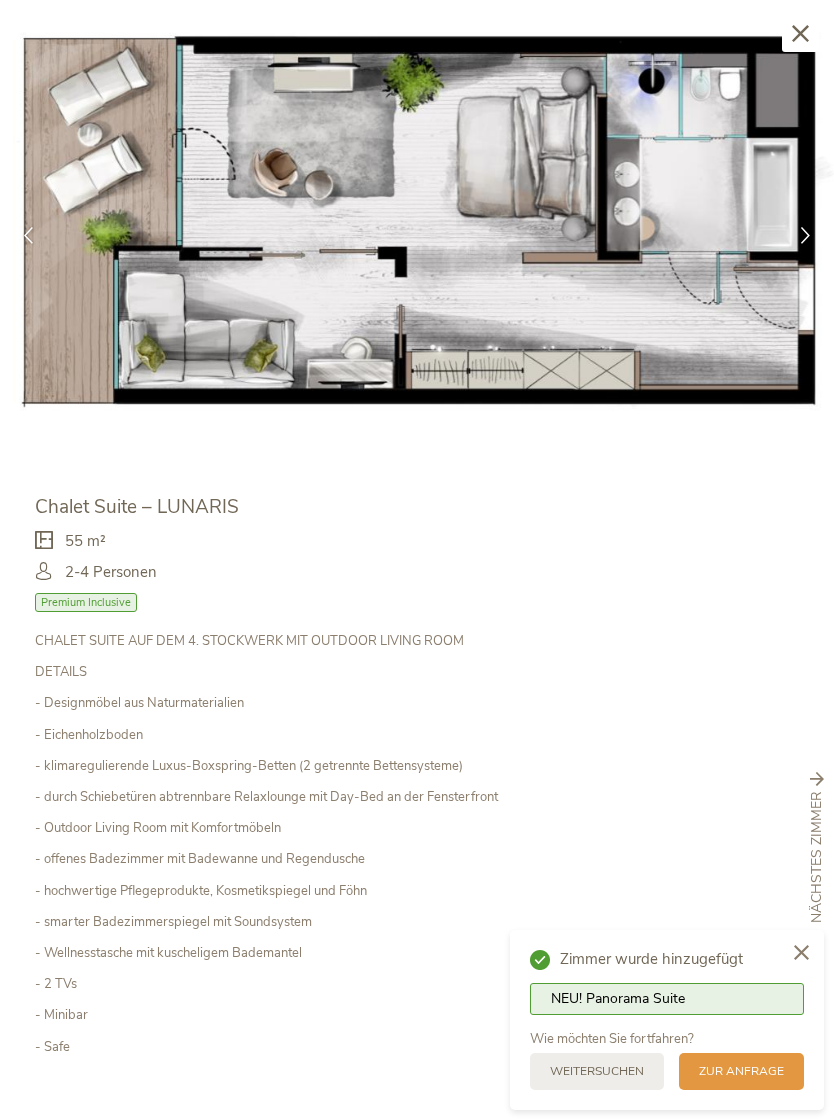 click at bounding box center (805, 234) 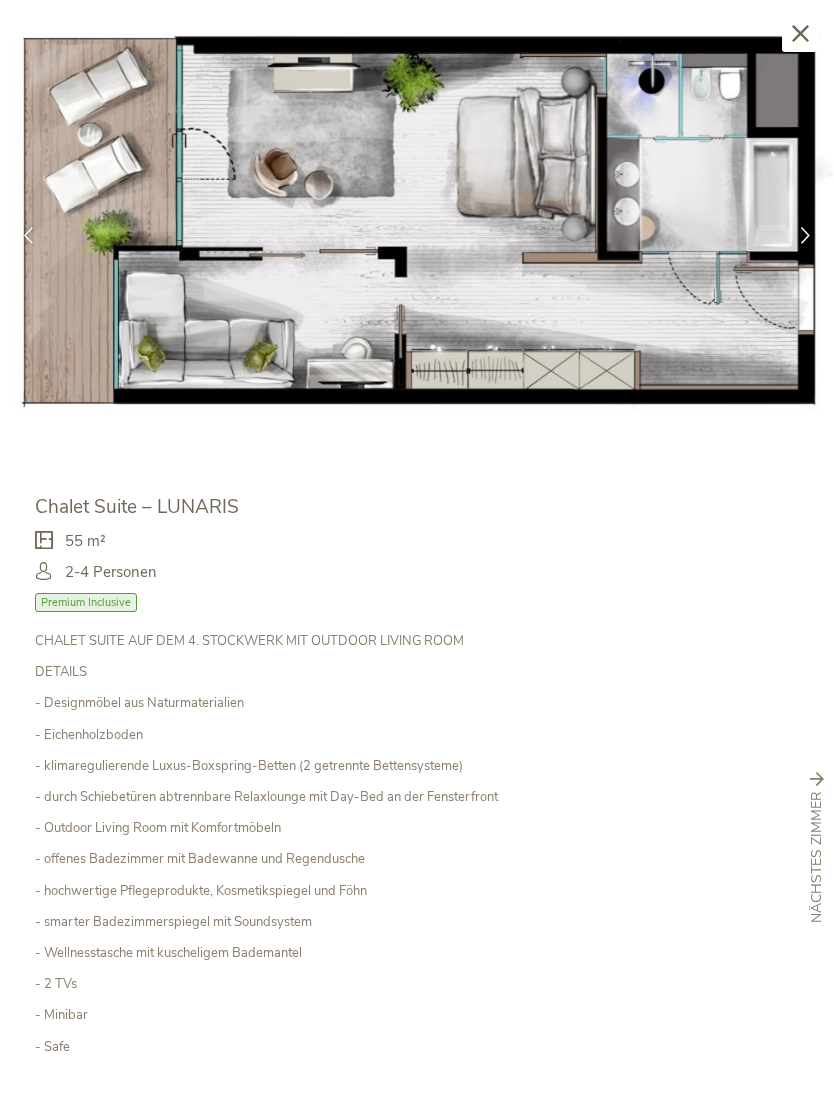 click at bounding box center [805, 234] 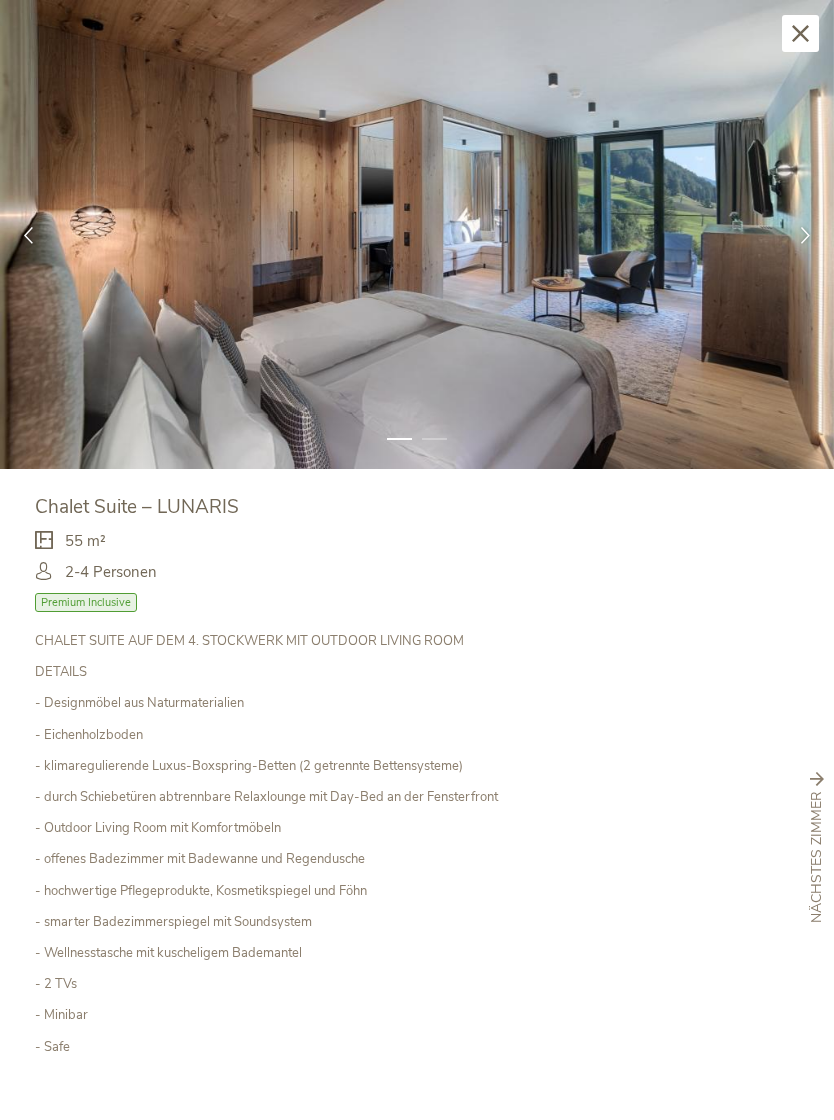 click at bounding box center (805, 234) 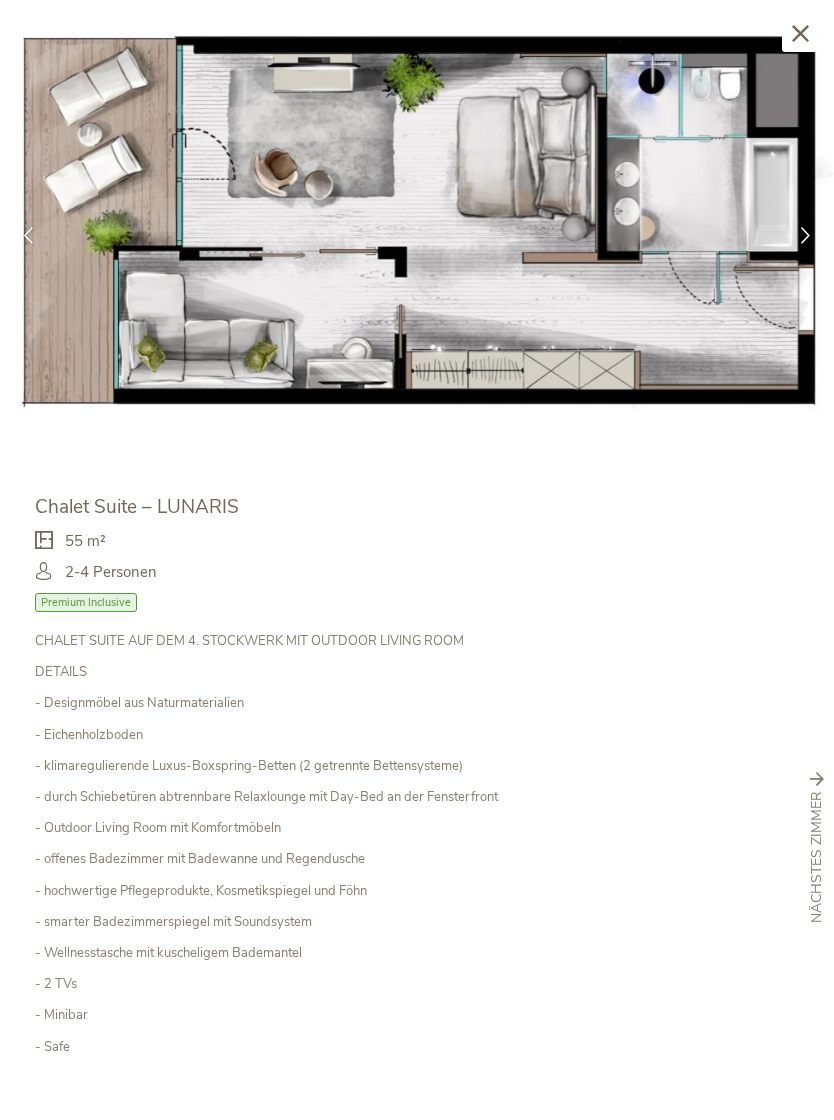 click at bounding box center [800, 33] 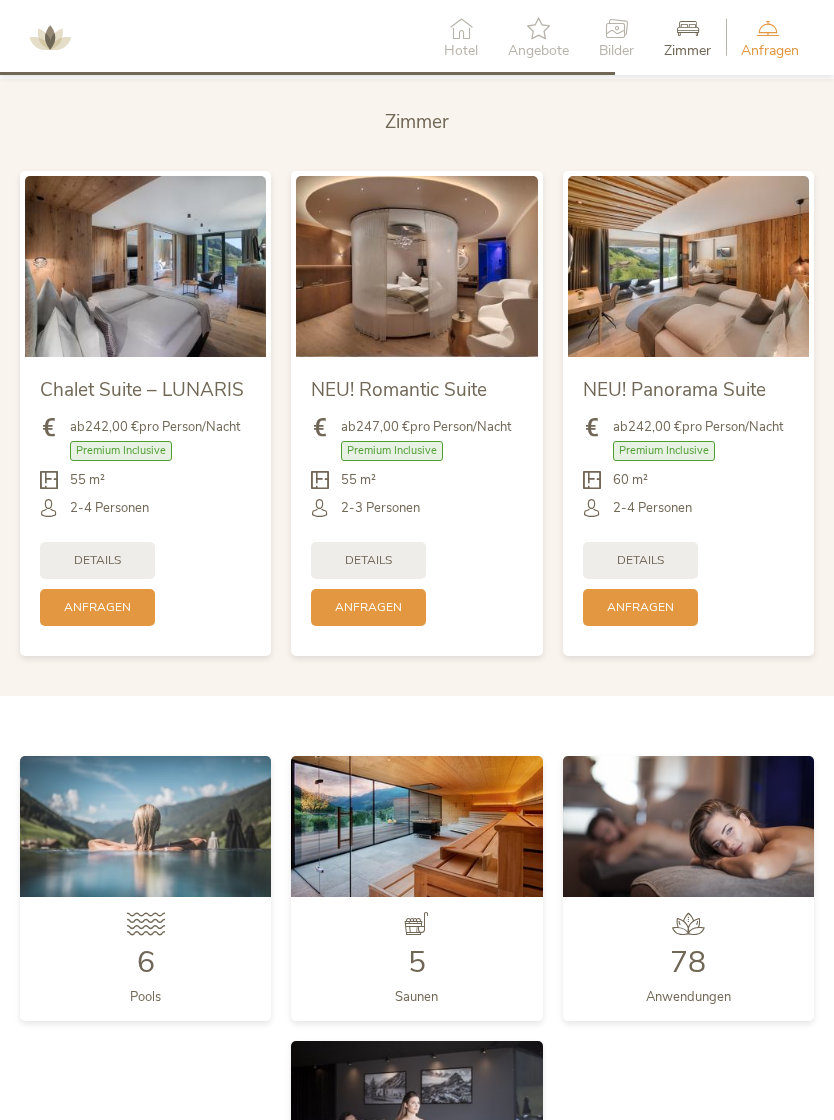 scroll, scrollTop: 3827, scrollLeft: 0, axis: vertical 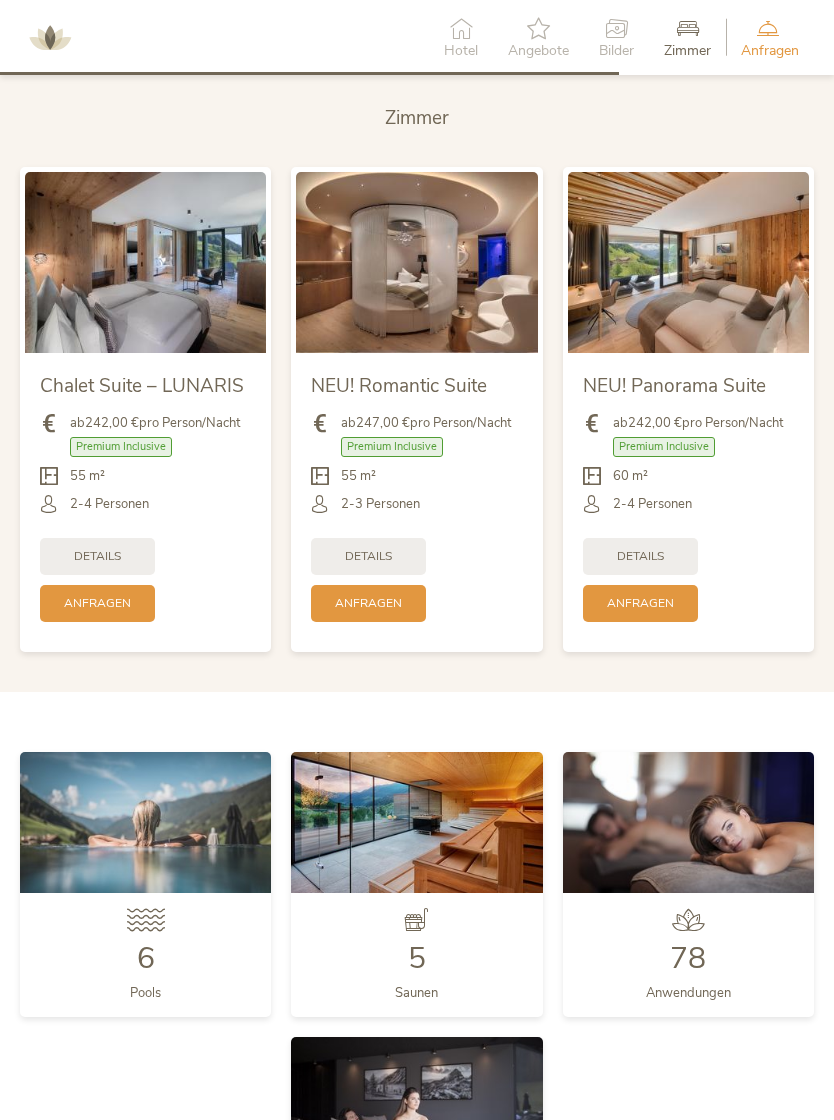 click on "Anfragen" at bounding box center [97, 603] 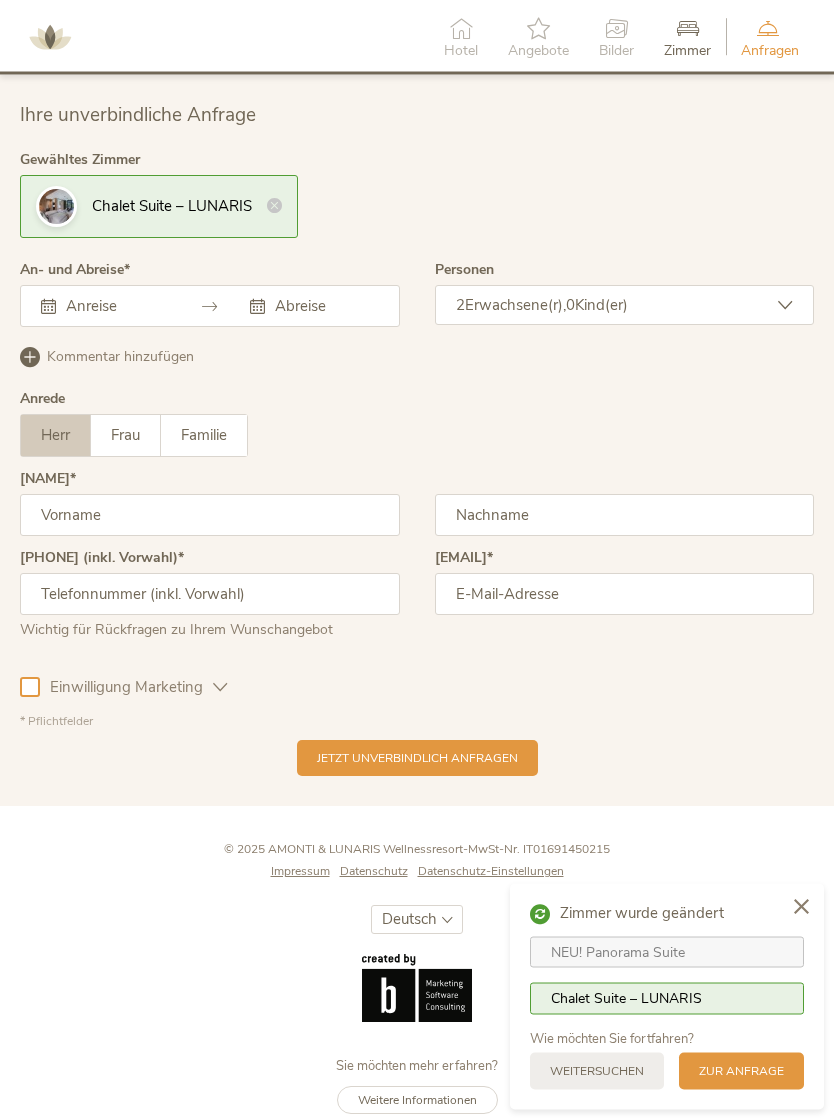 scroll, scrollTop: 5158, scrollLeft: 0, axis: vertical 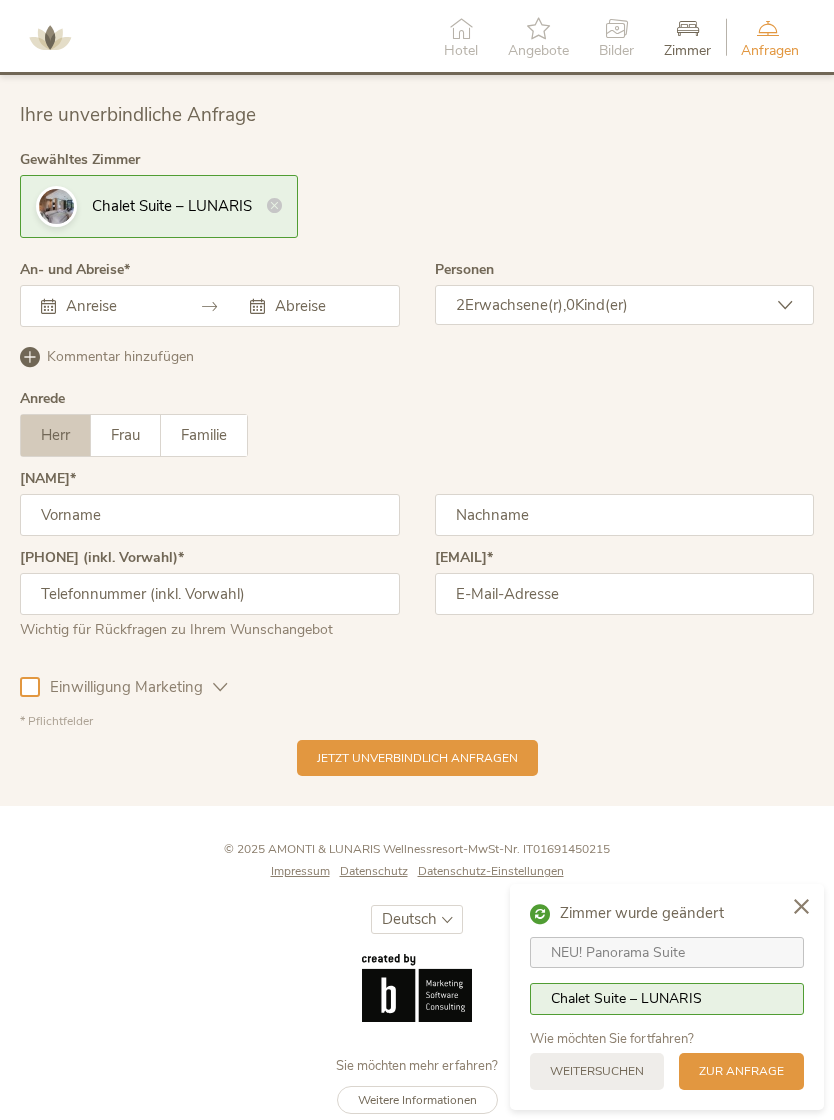 click at bounding box center [115, 306] 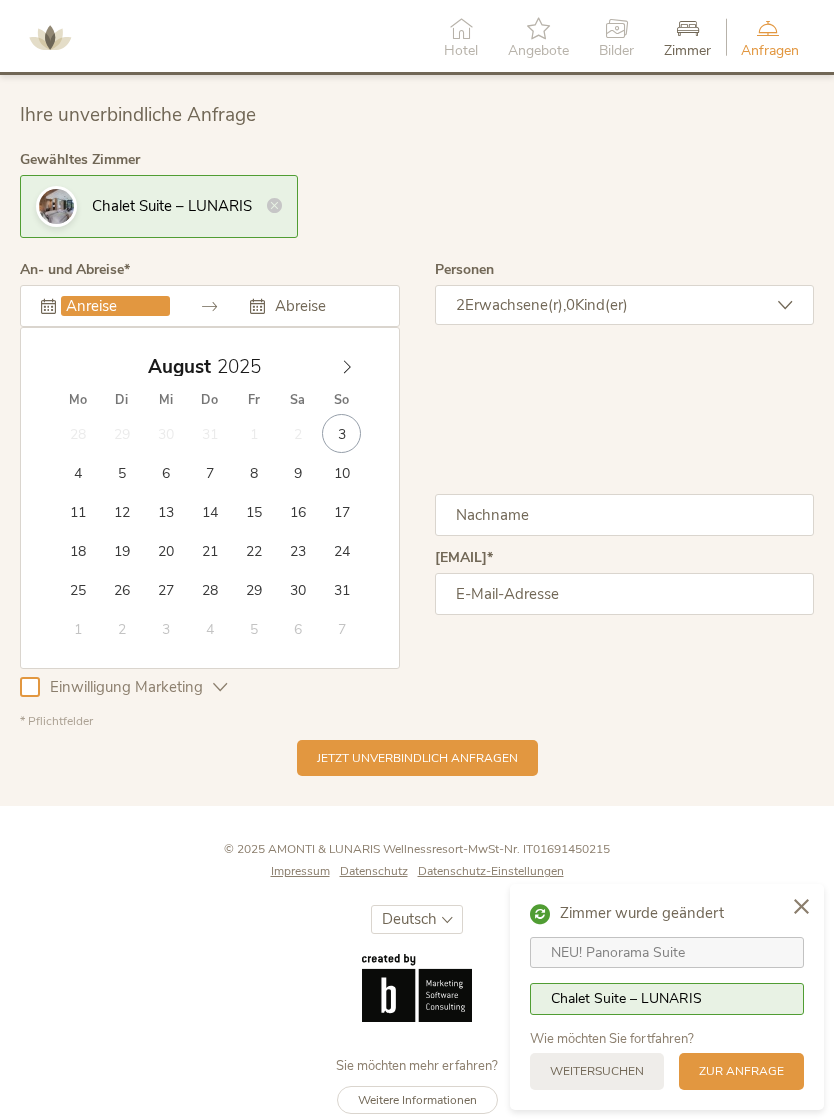 click at bounding box center [347, 362] 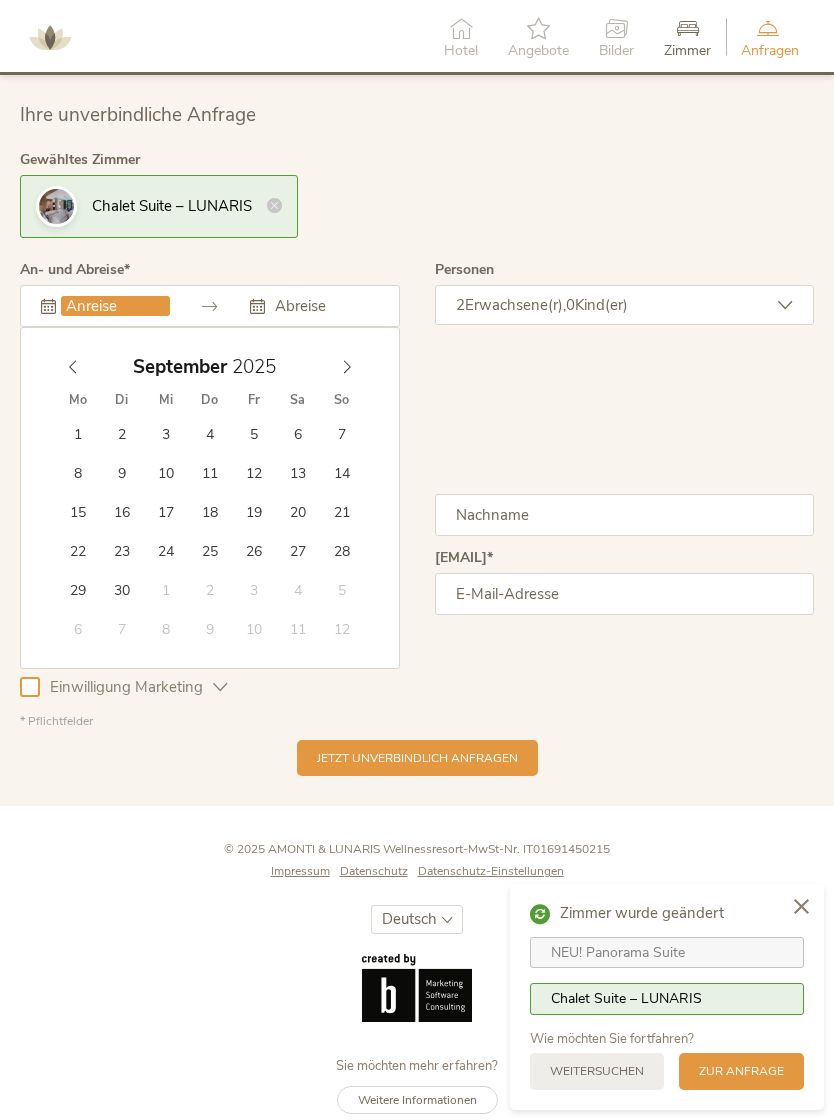 click on "[MONTH]  [YEAR]" at bounding box center (210, 367) 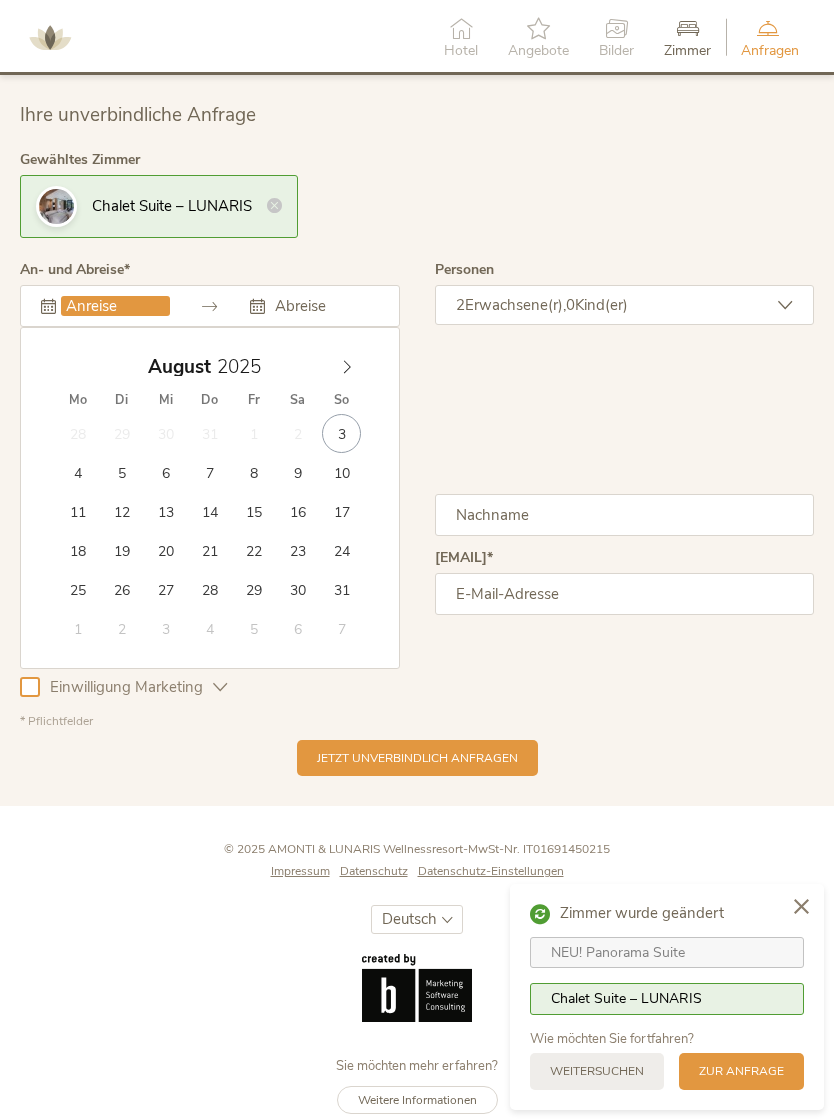 type on "[DATE]" 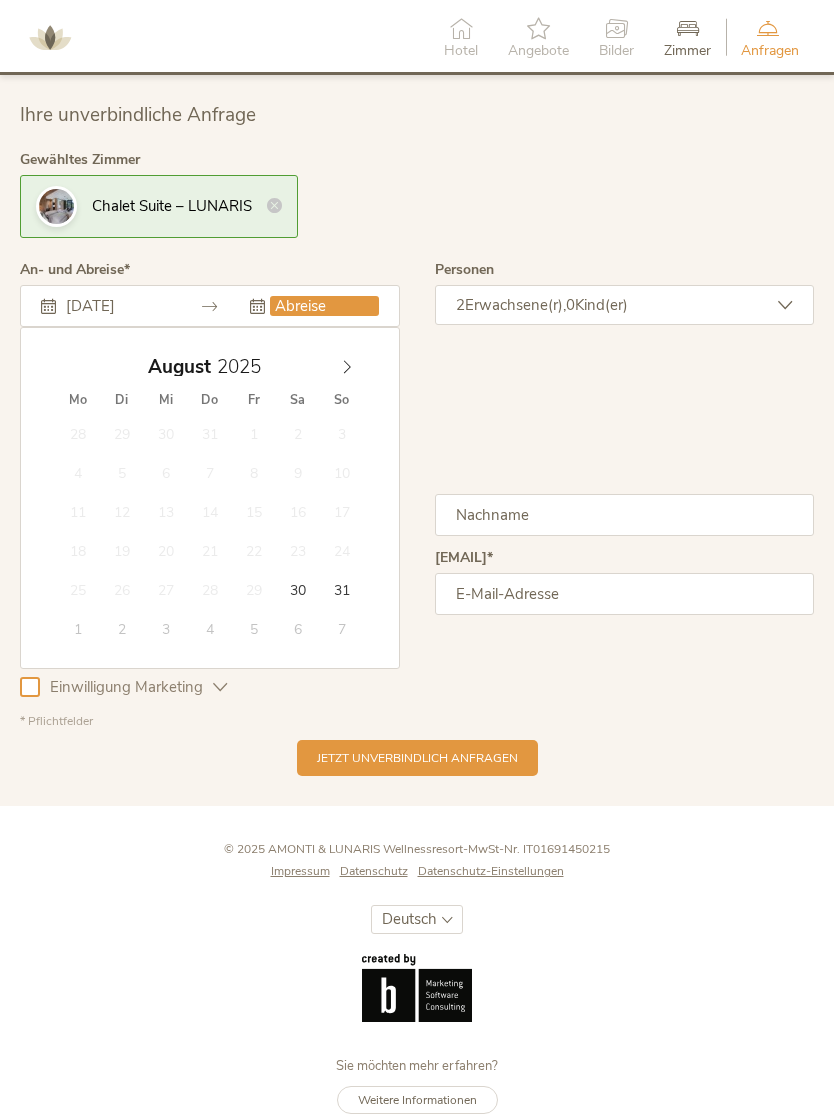 click 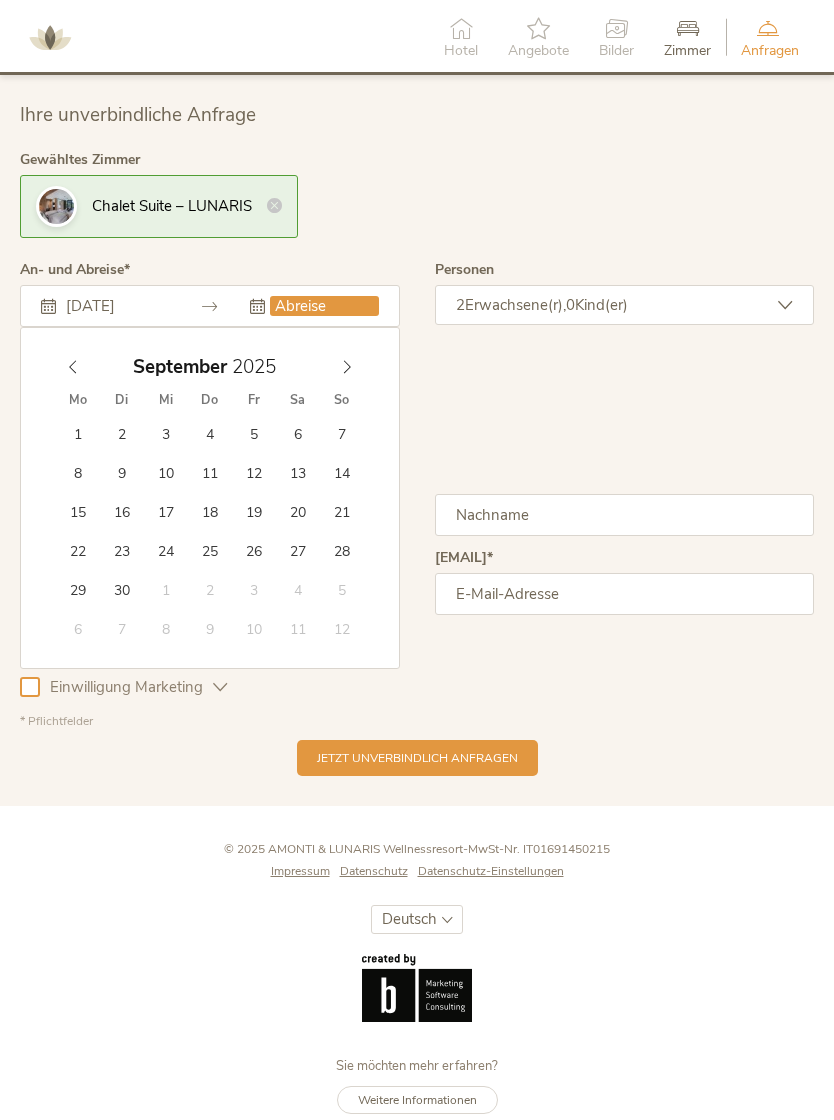 type on "[DATE]" 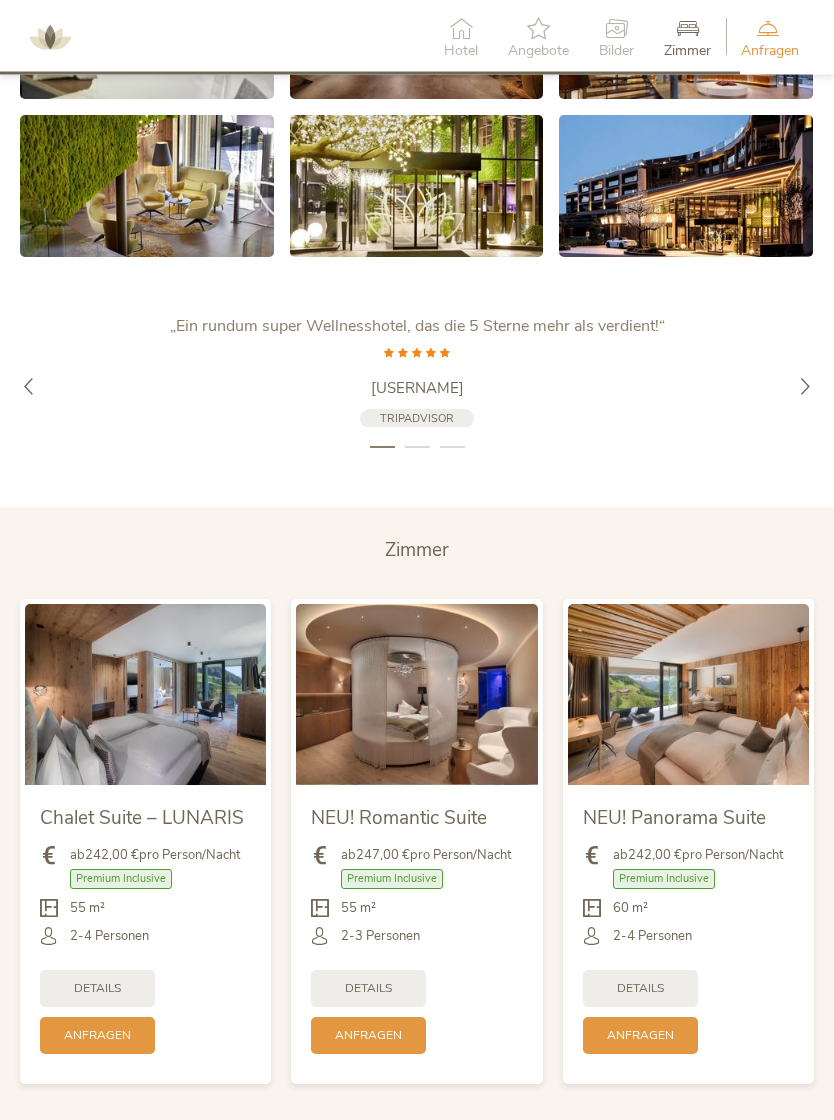 scroll, scrollTop: 5160, scrollLeft: 0, axis: vertical 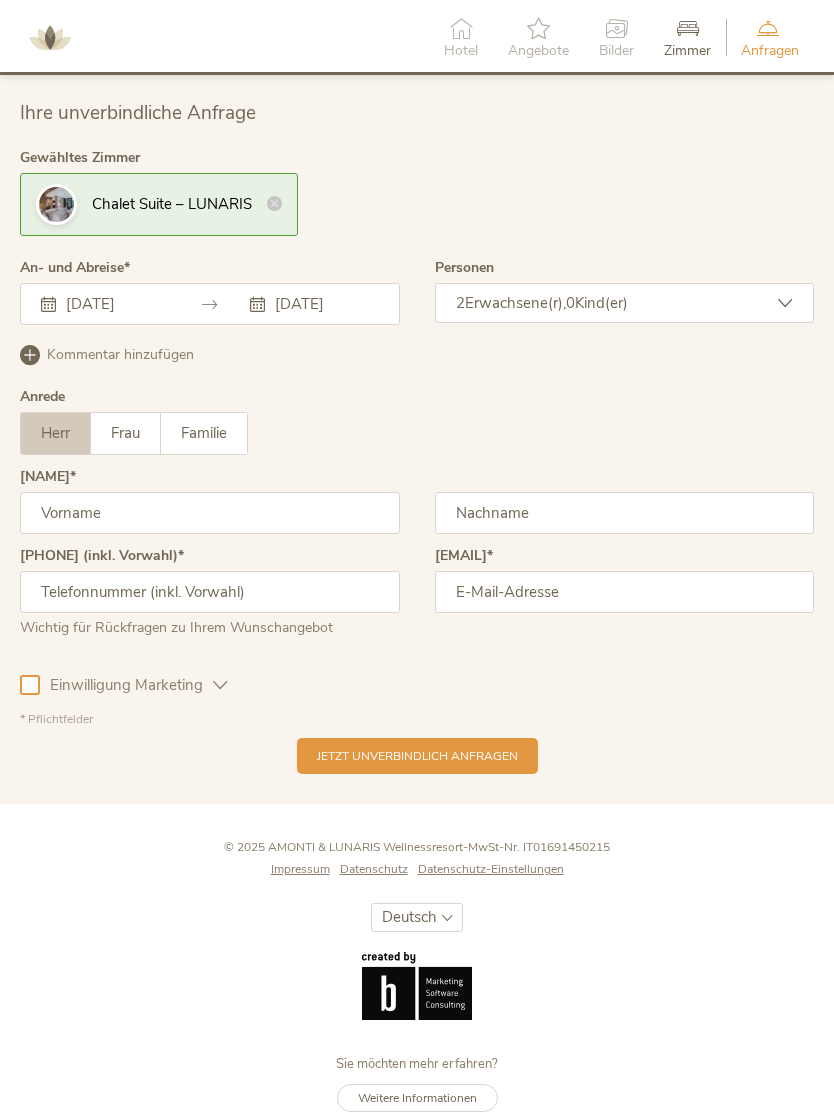 click on "Bilder" at bounding box center (616, 51) 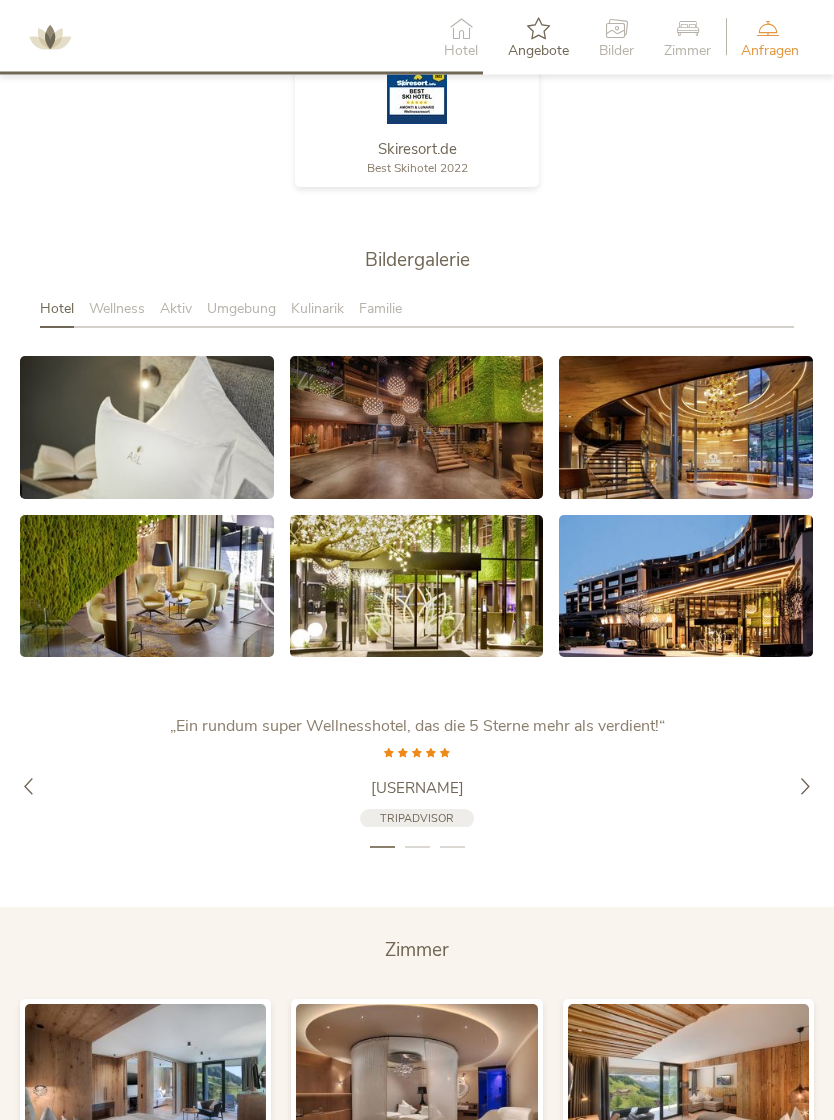 scroll, scrollTop: 2987, scrollLeft: 0, axis: vertical 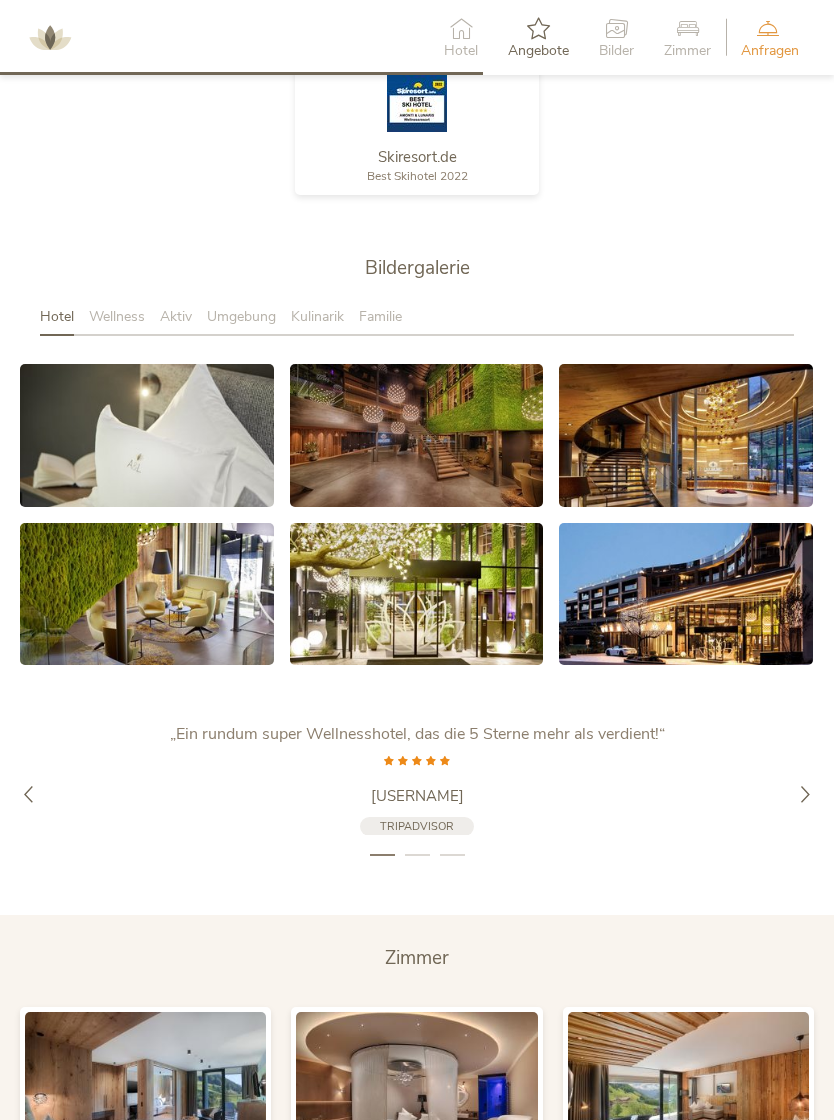 click at bounding box center (147, 435) 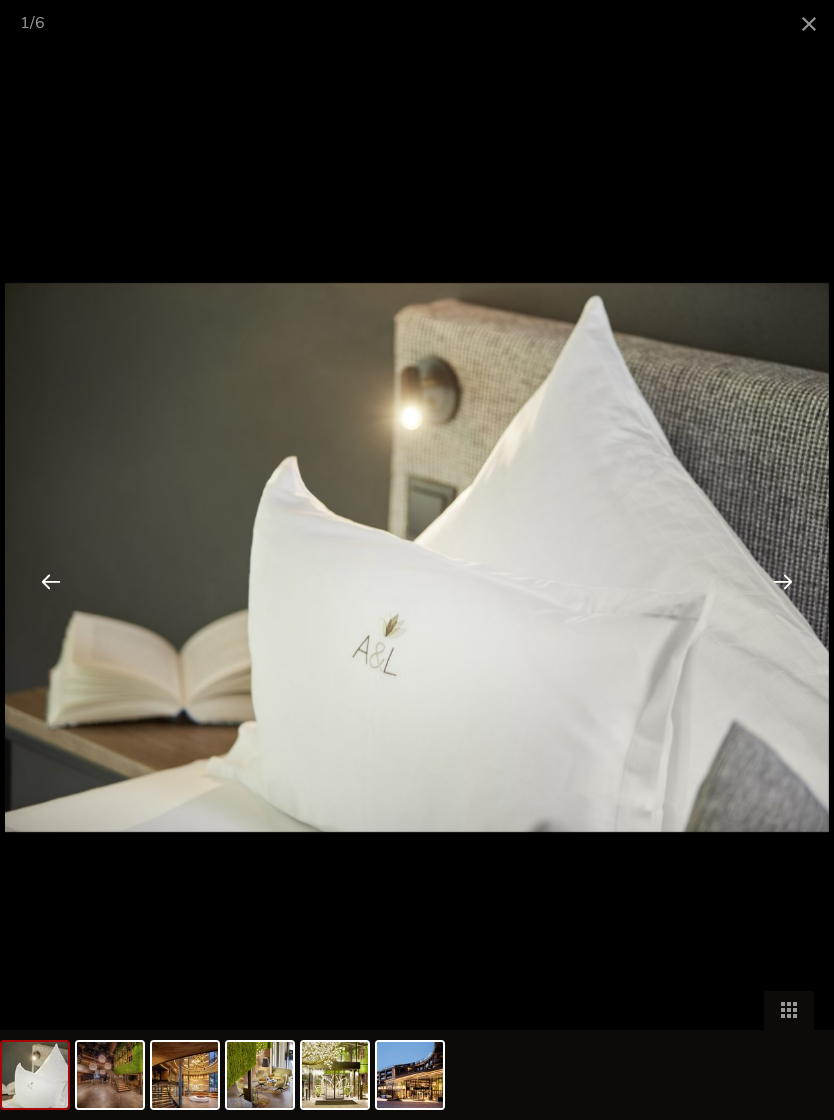 click at bounding box center (783, 581) 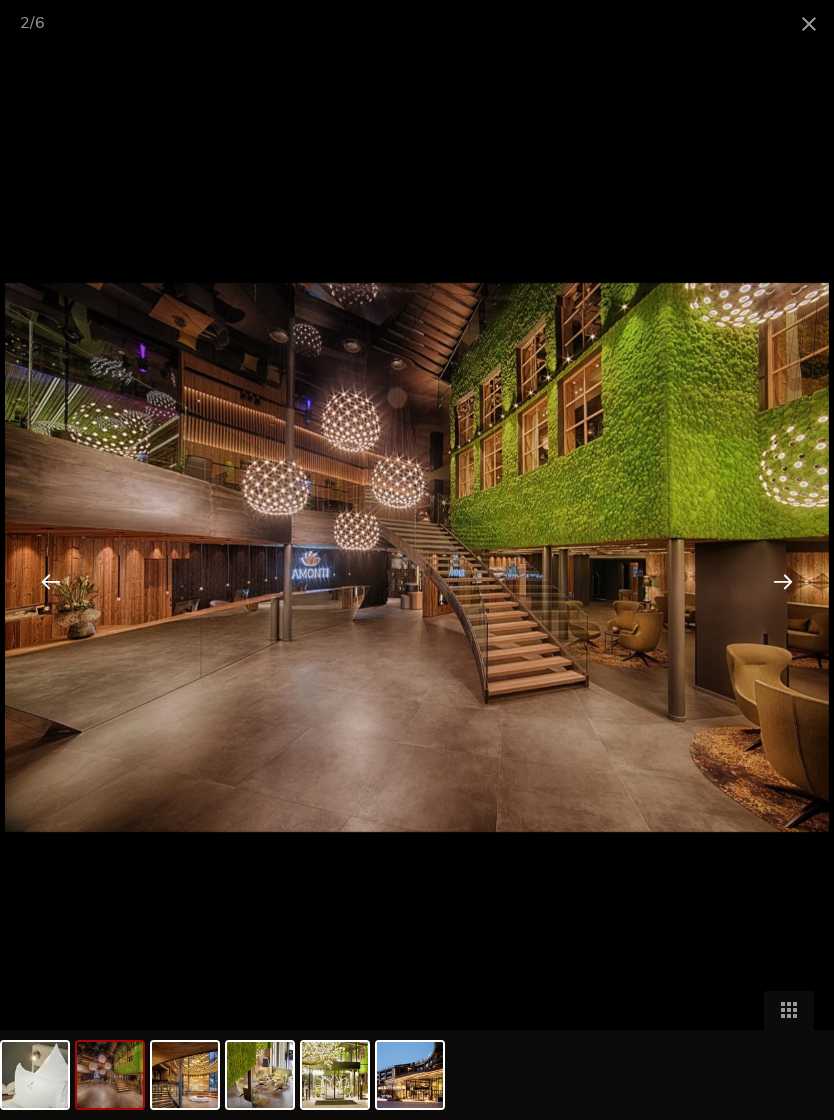 click at bounding box center (783, 581) 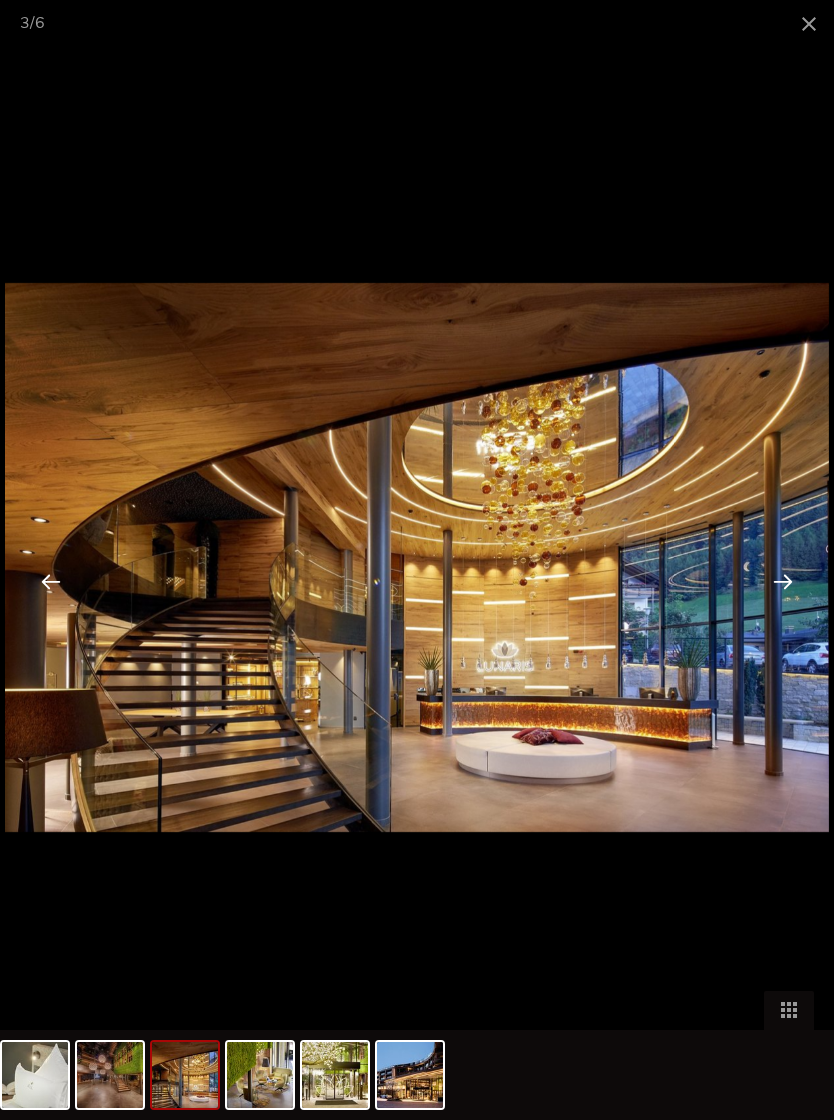 click at bounding box center (783, 581) 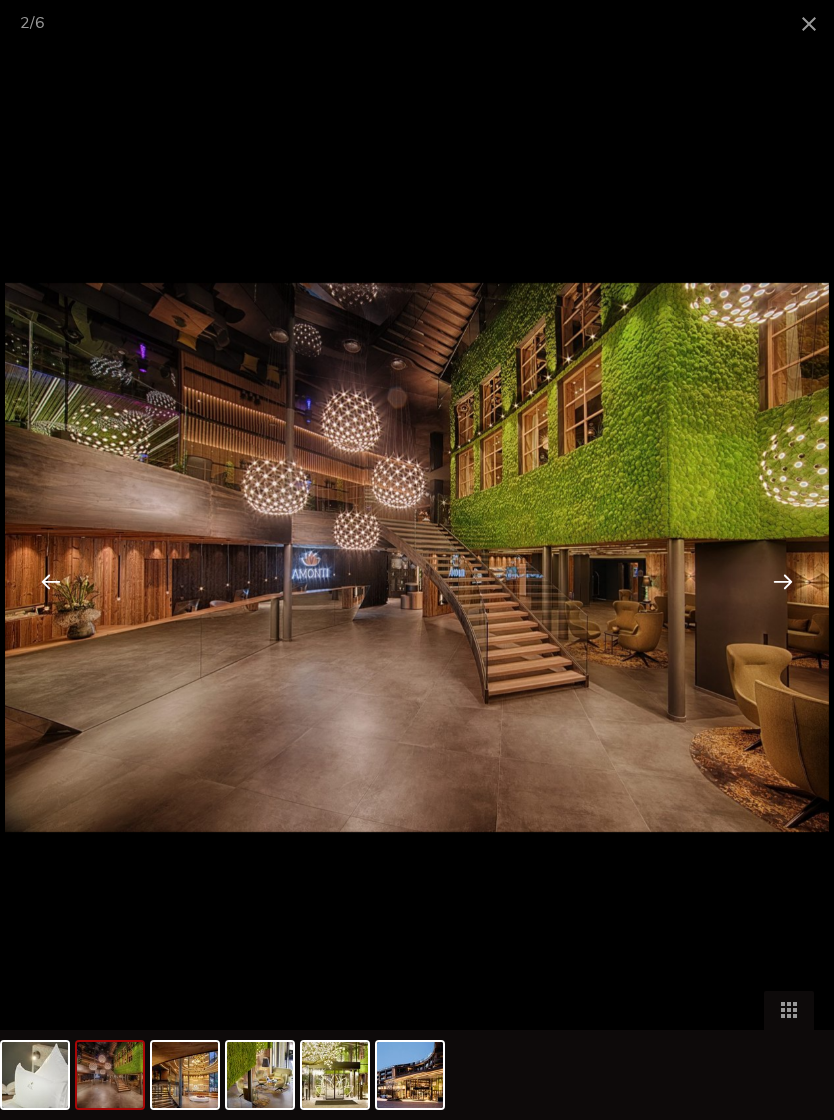 click at bounding box center (809, 23) 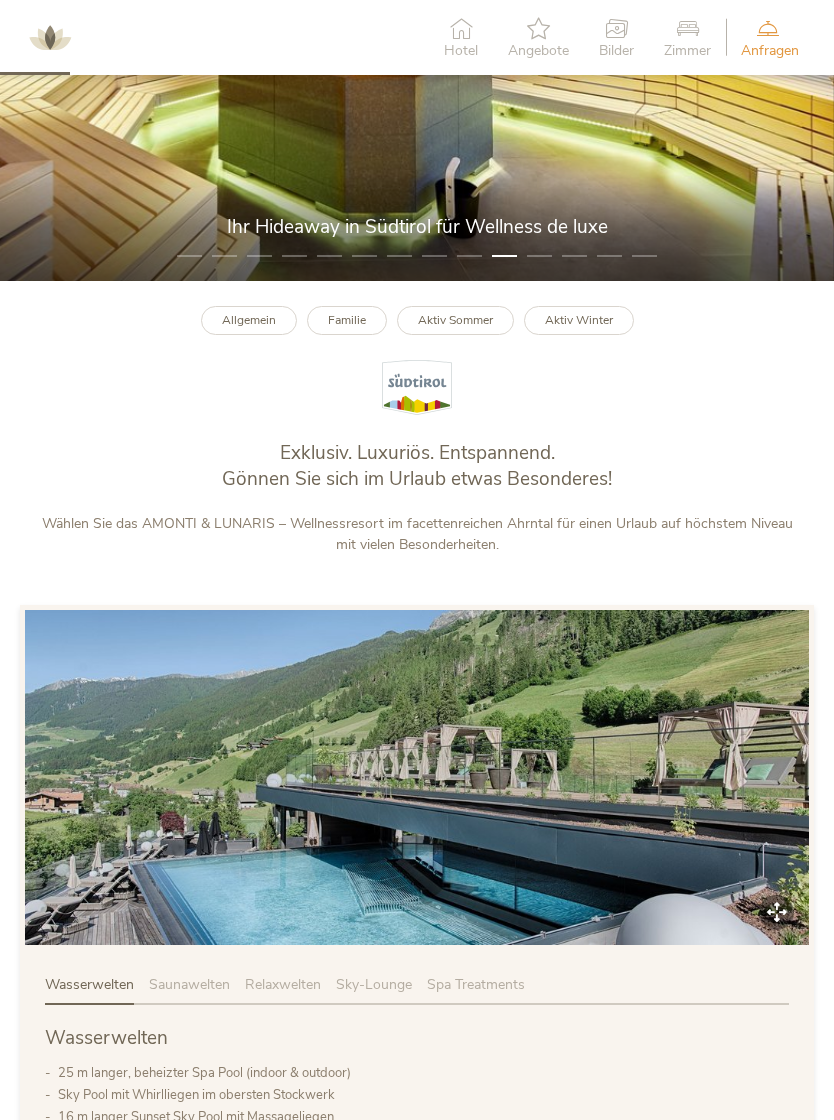 scroll, scrollTop: 0, scrollLeft: 0, axis: both 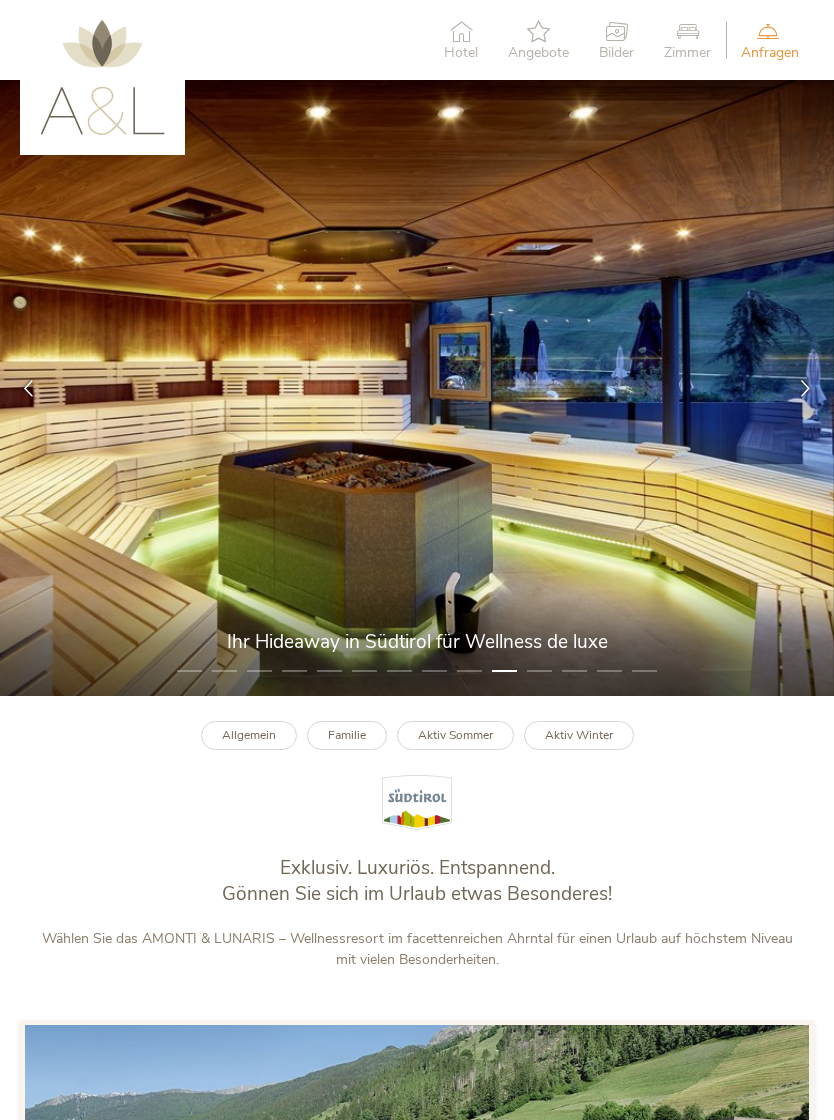 click at bounding box center (767, 31) 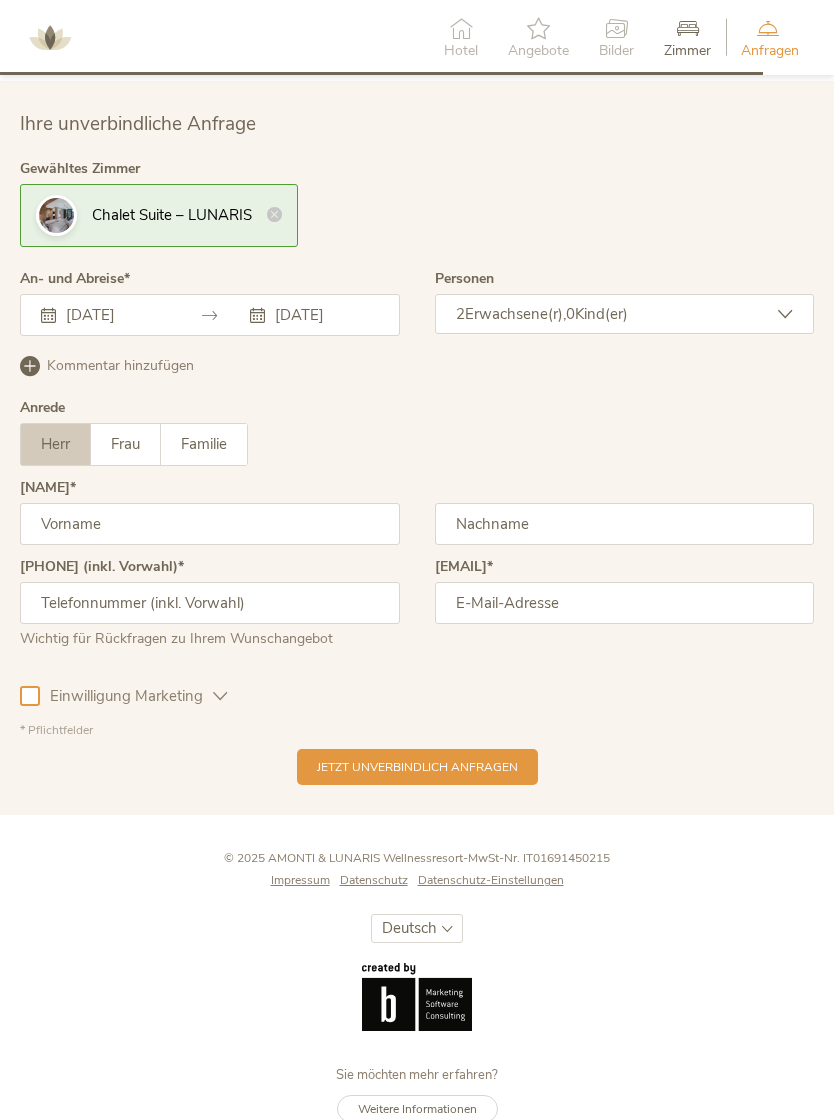scroll, scrollTop: 5187, scrollLeft: 0, axis: vertical 